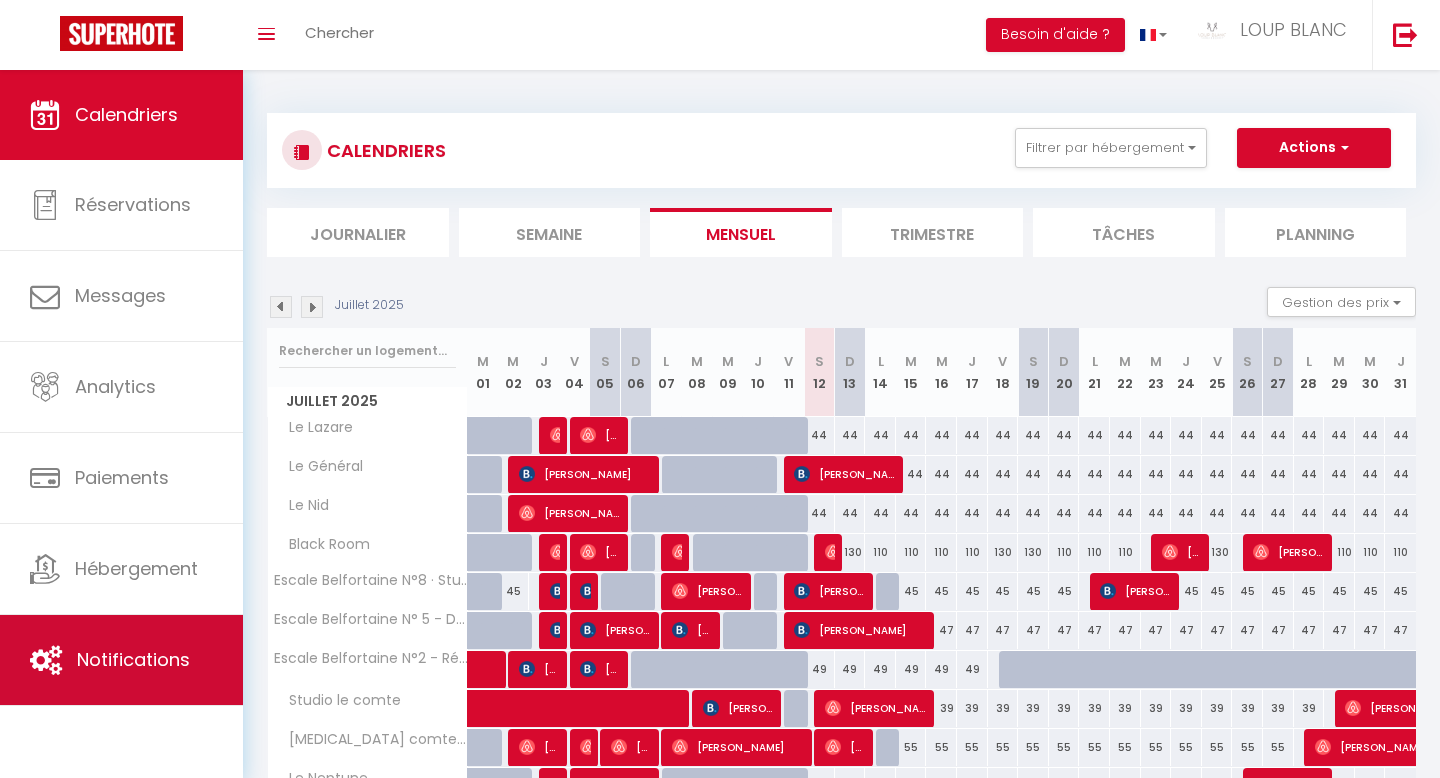scroll, scrollTop: 657, scrollLeft: 0, axis: vertical 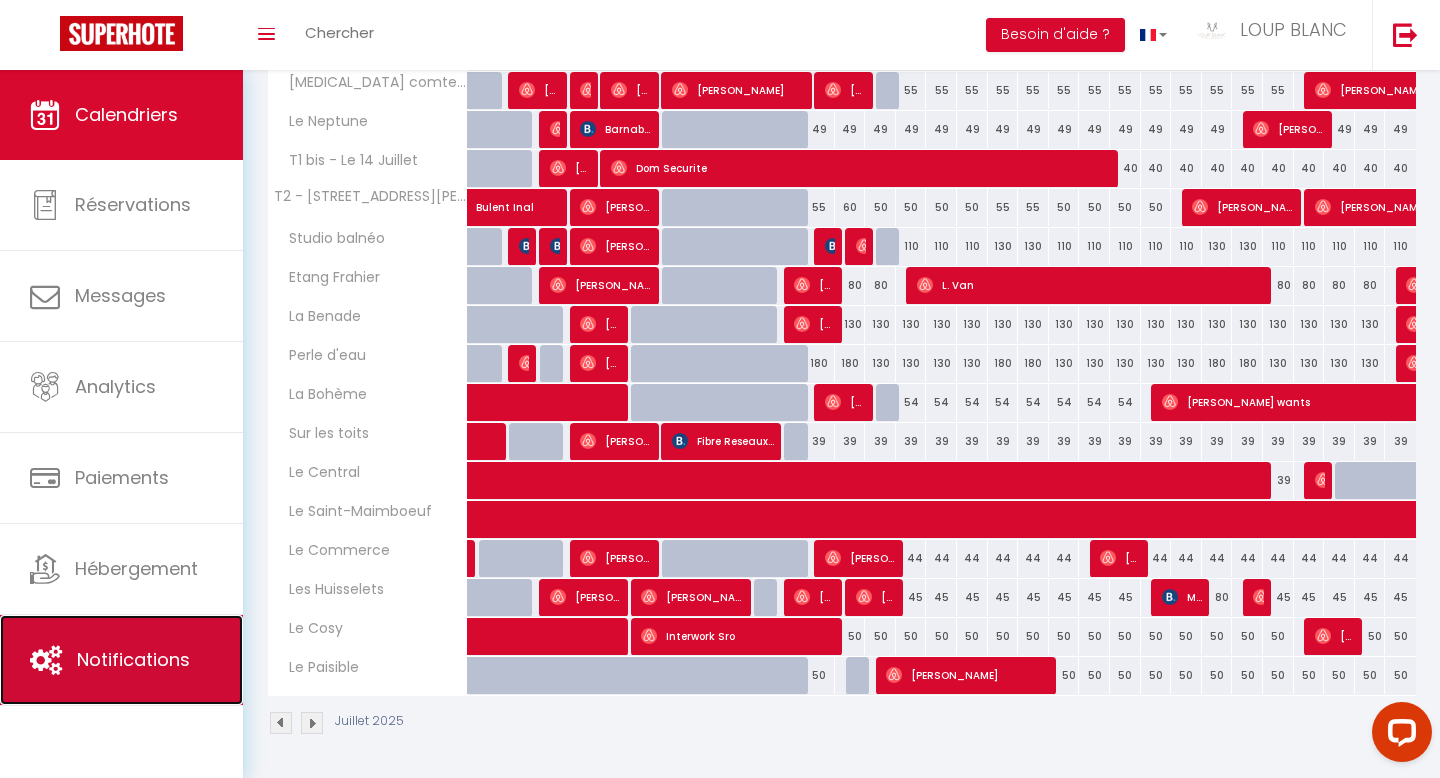 click on "Notifications" at bounding box center (133, 659) 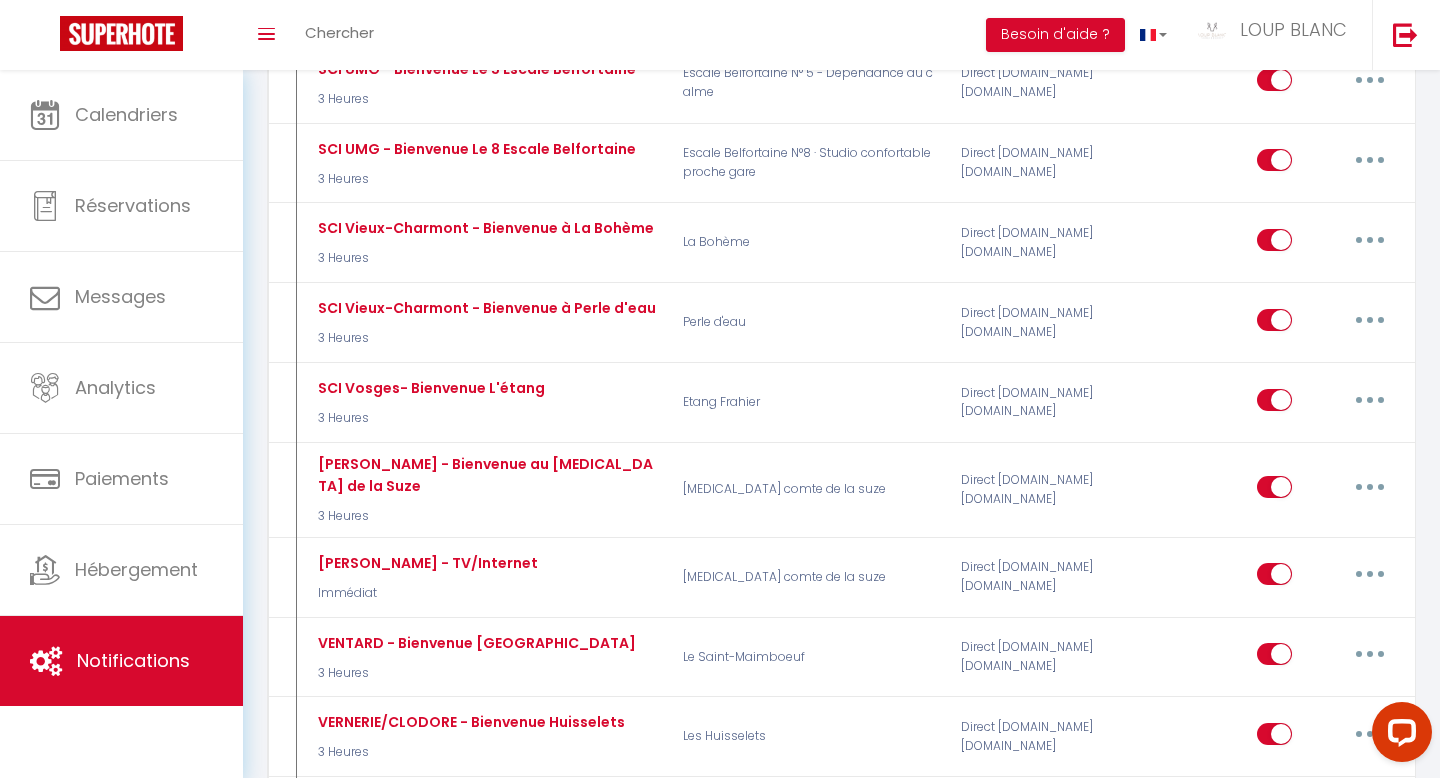 scroll, scrollTop: 2178, scrollLeft: 0, axis: vertical 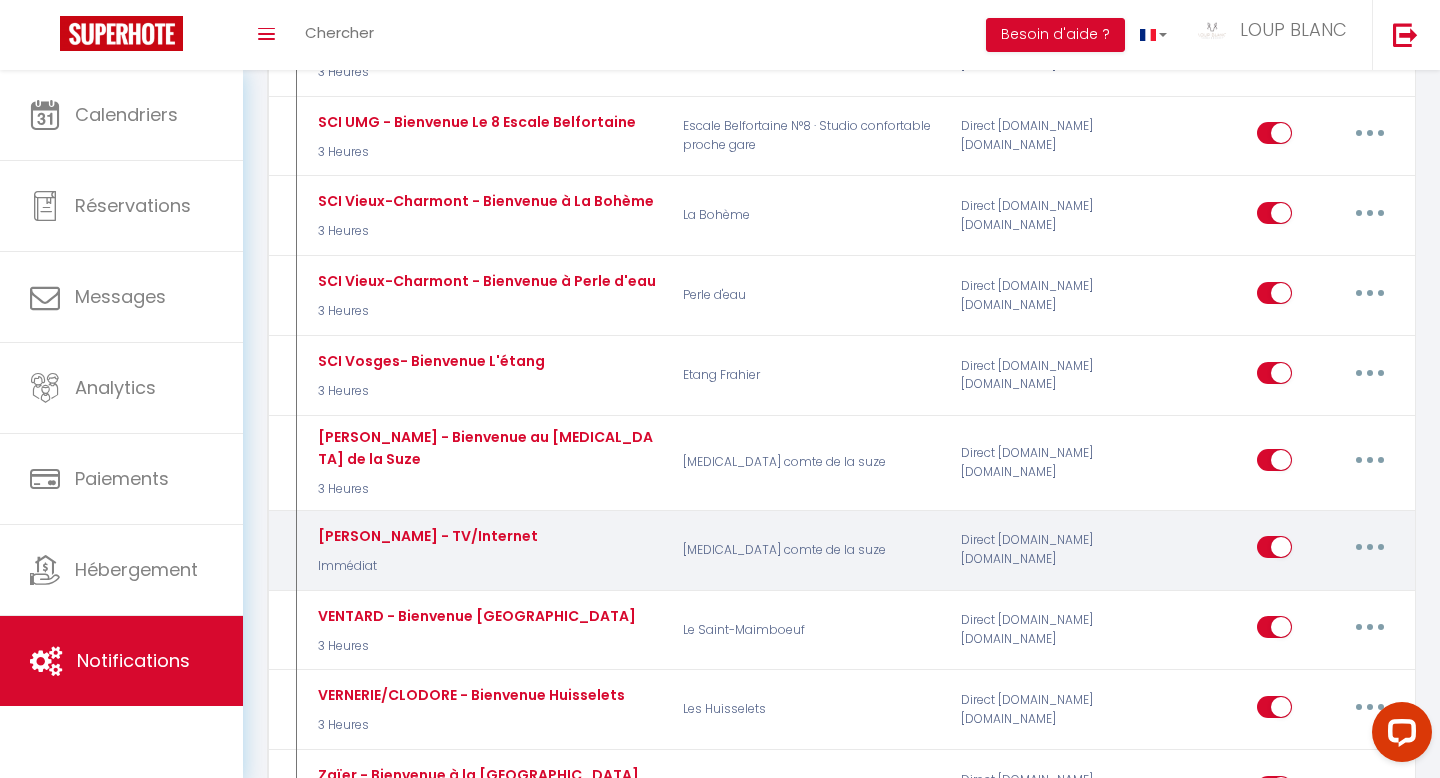 click at bounding box center (1370, 547) 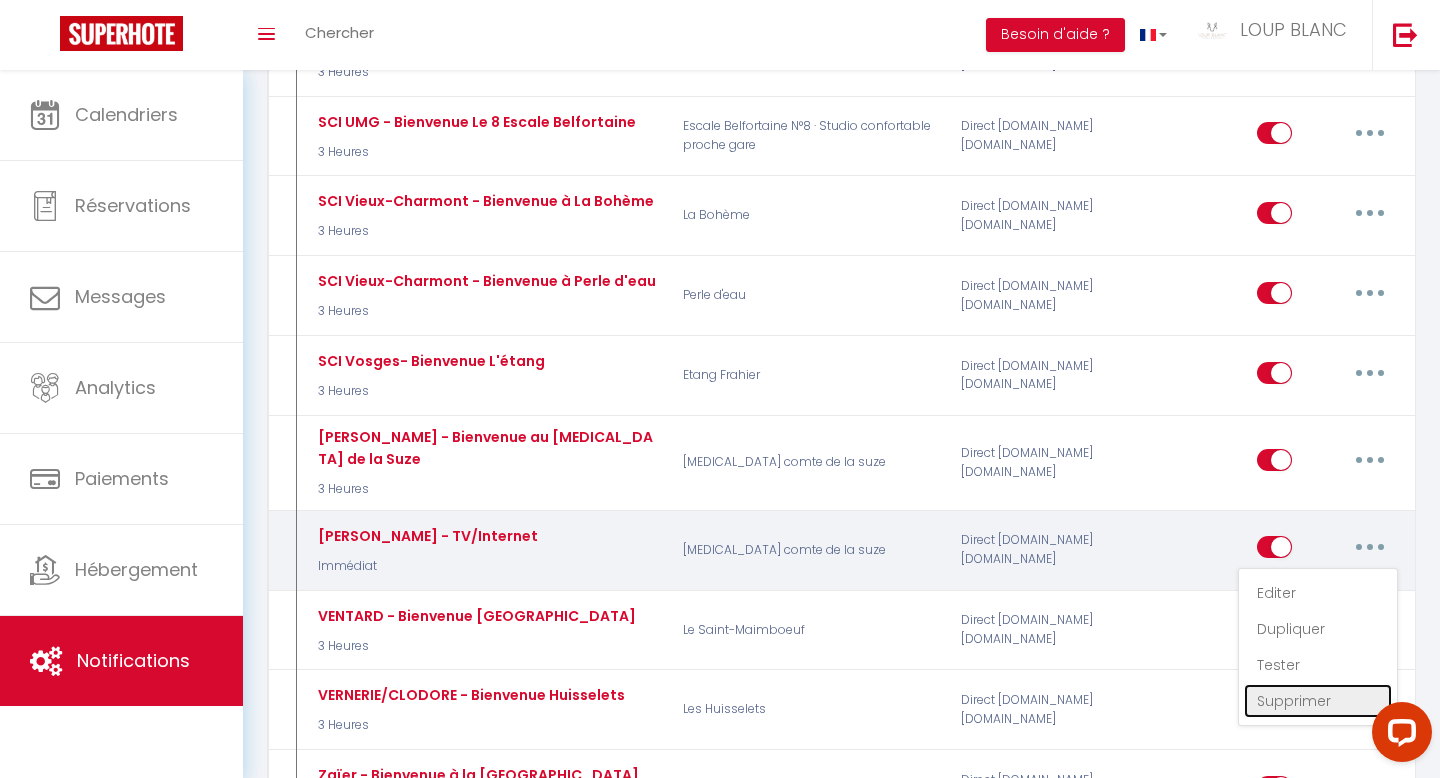 click on "Supprimer" at bounding box center [1318, 701] 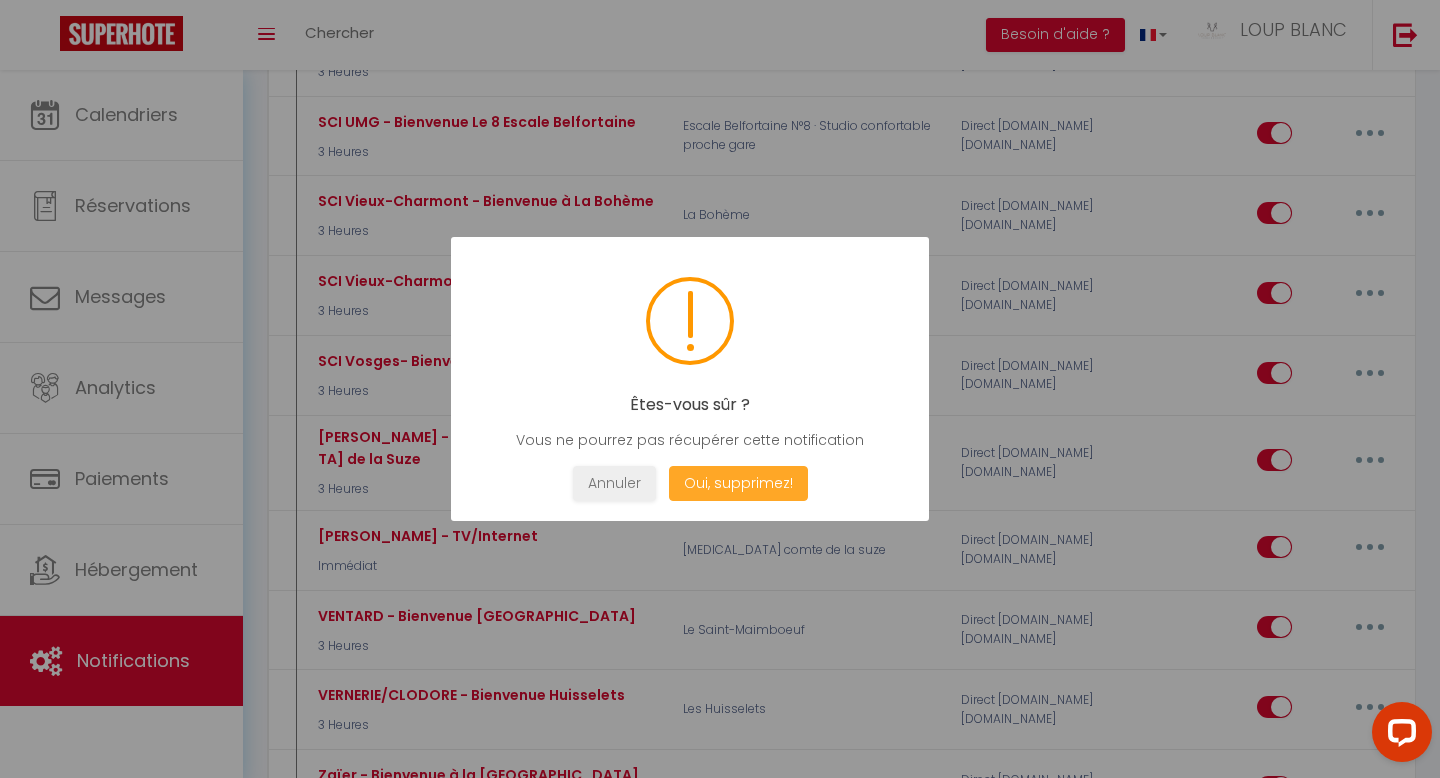 click on "Oui, supprimez!" at bounding box center [738, 483] 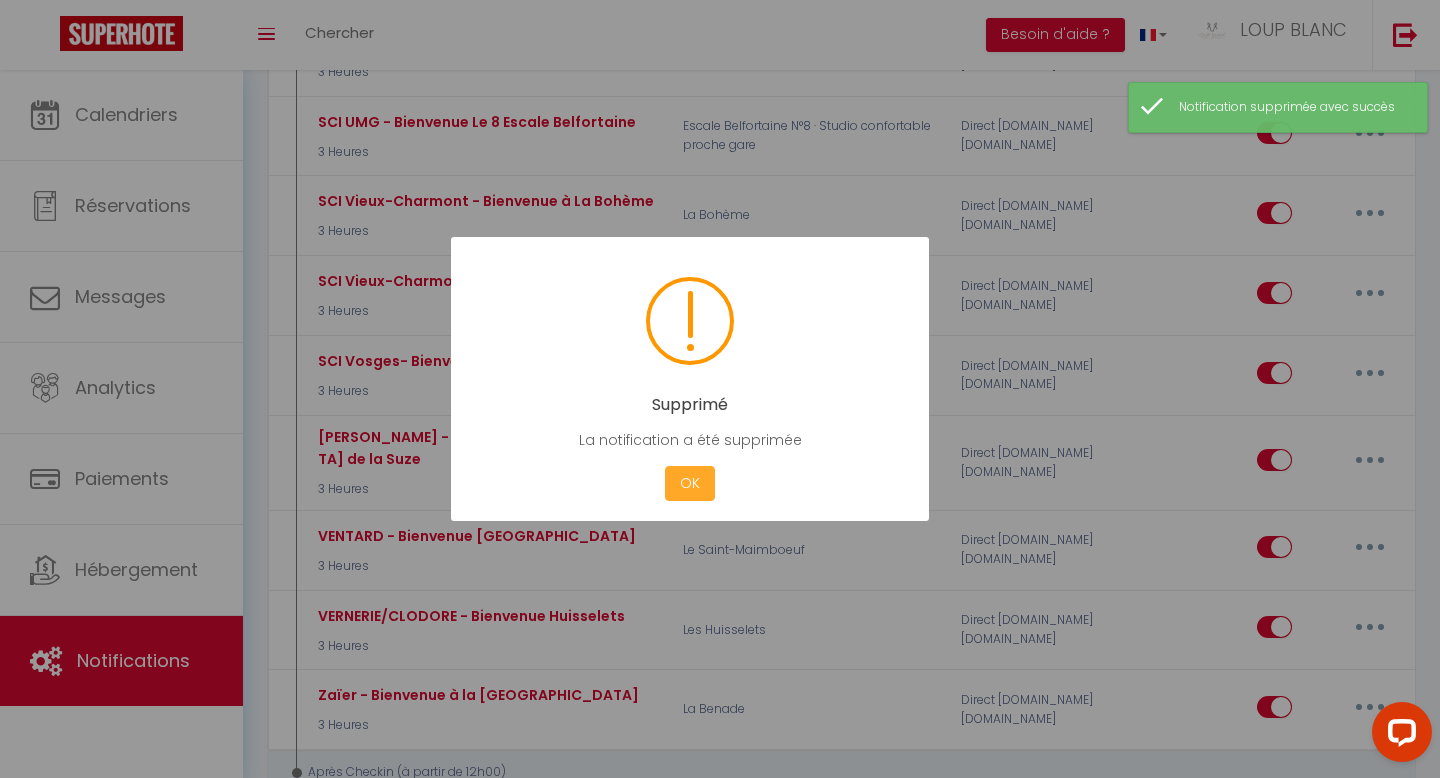 click on "OK" at bounding box center (690, 483) 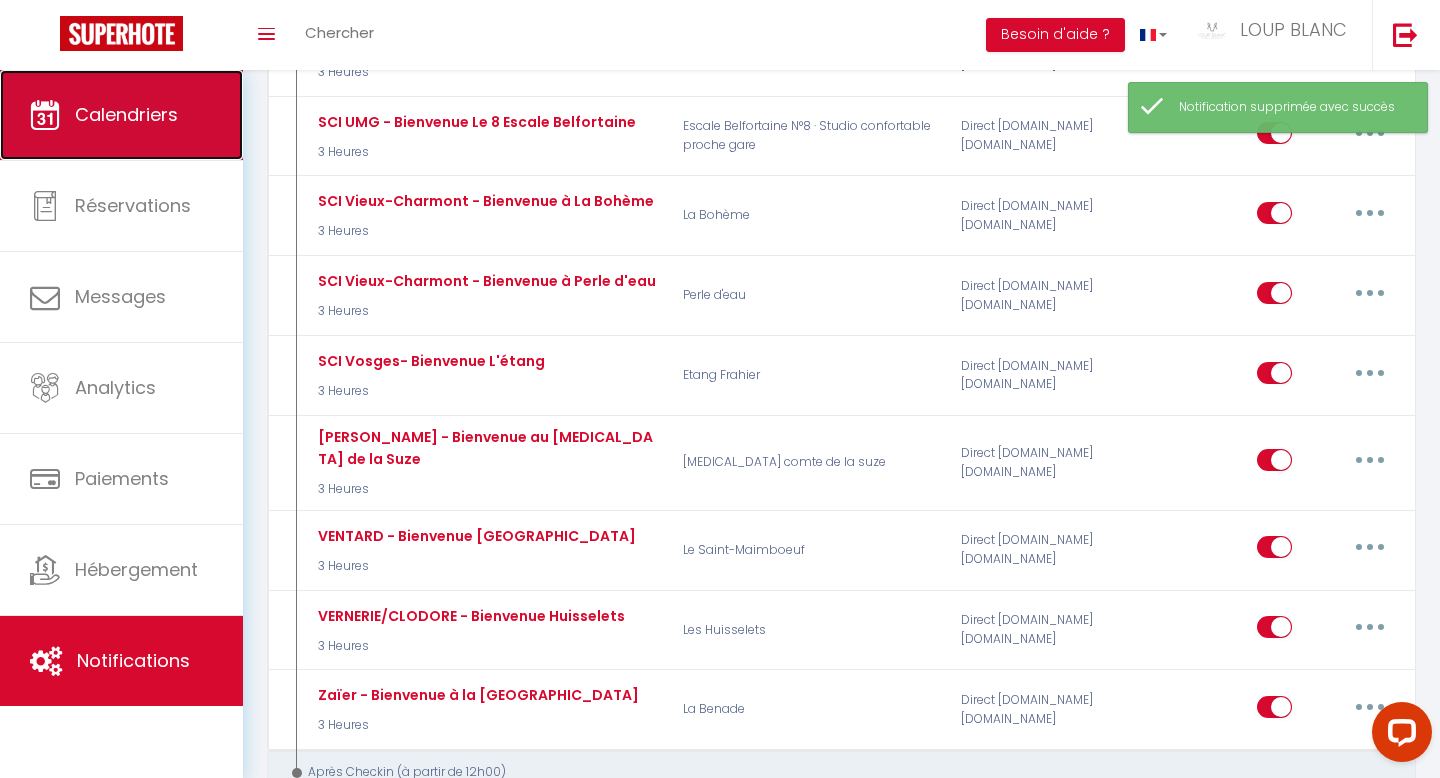 click on "Calendriers" at bounding box center [121, 115] 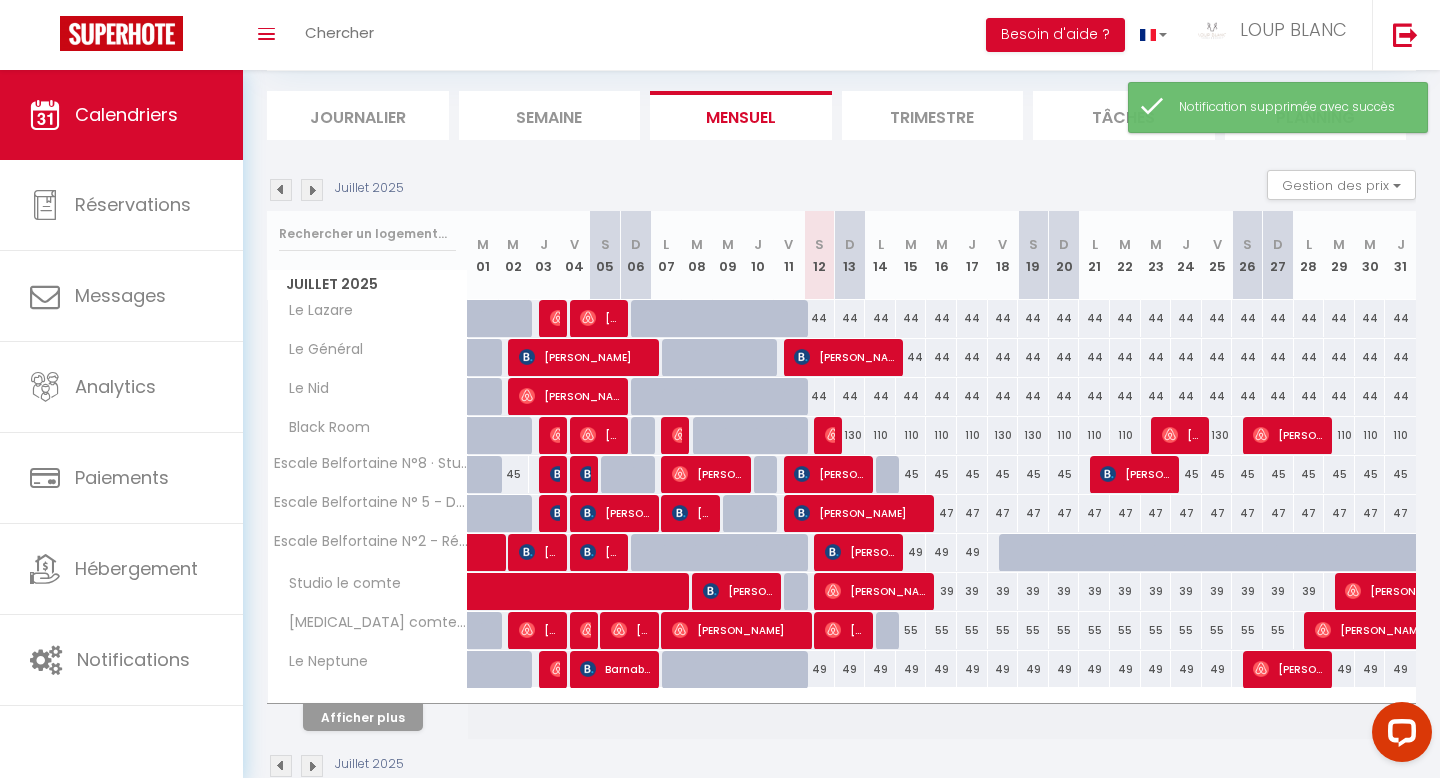scroll, scrollTop: 160, scrollLeft: 0, axis: vertical 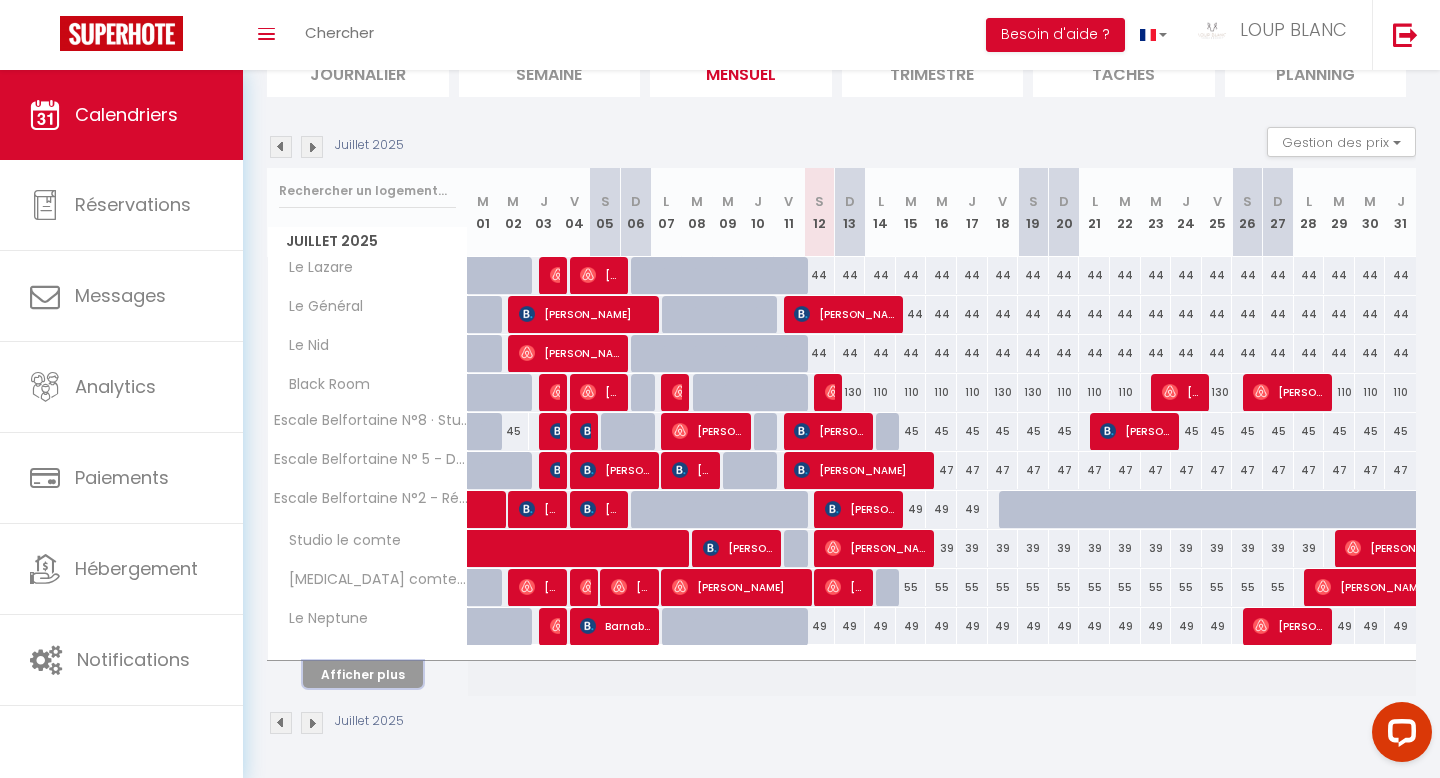 click on "Afficher plus" at bounding box center (363, 674) 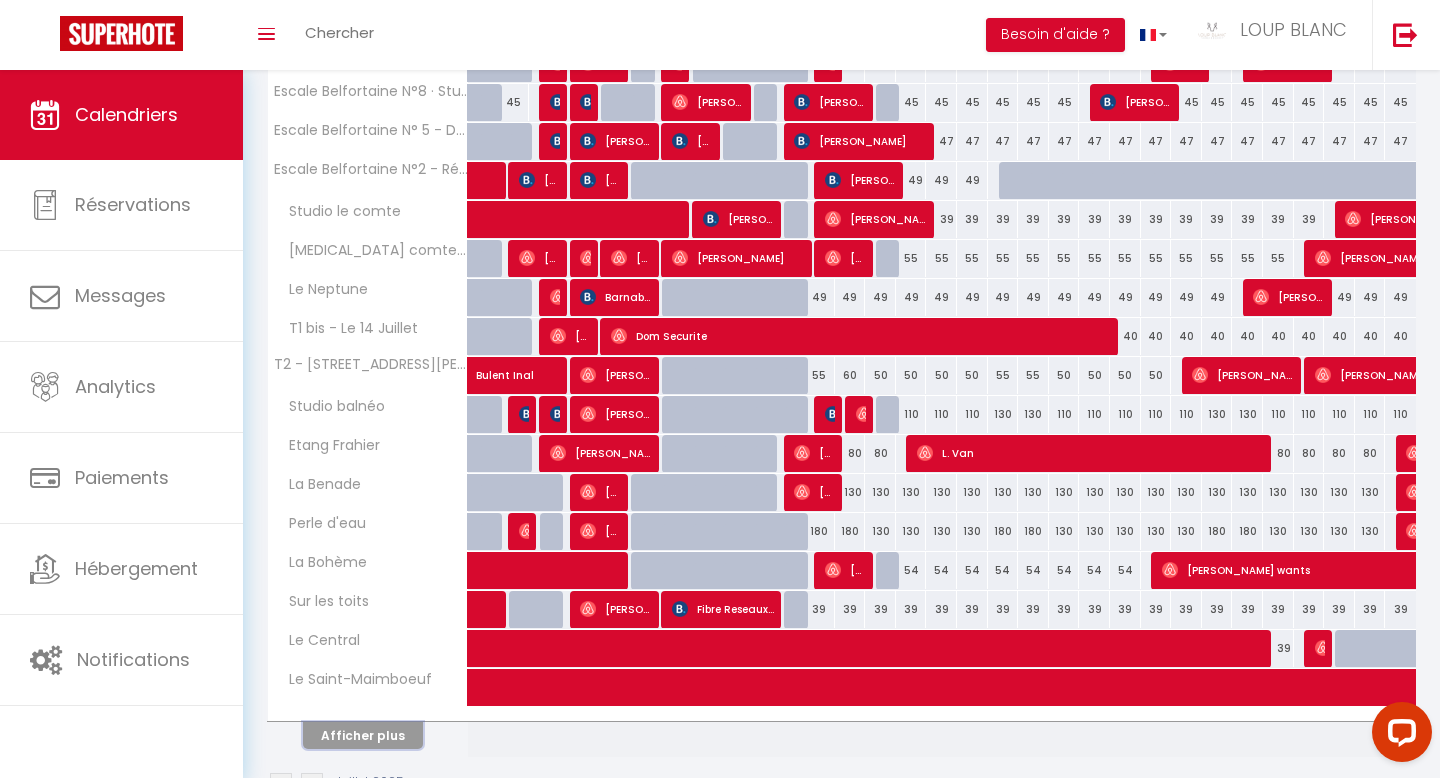 scroll, scrollTop: 506, scrollLeft: 0, axis: vertical 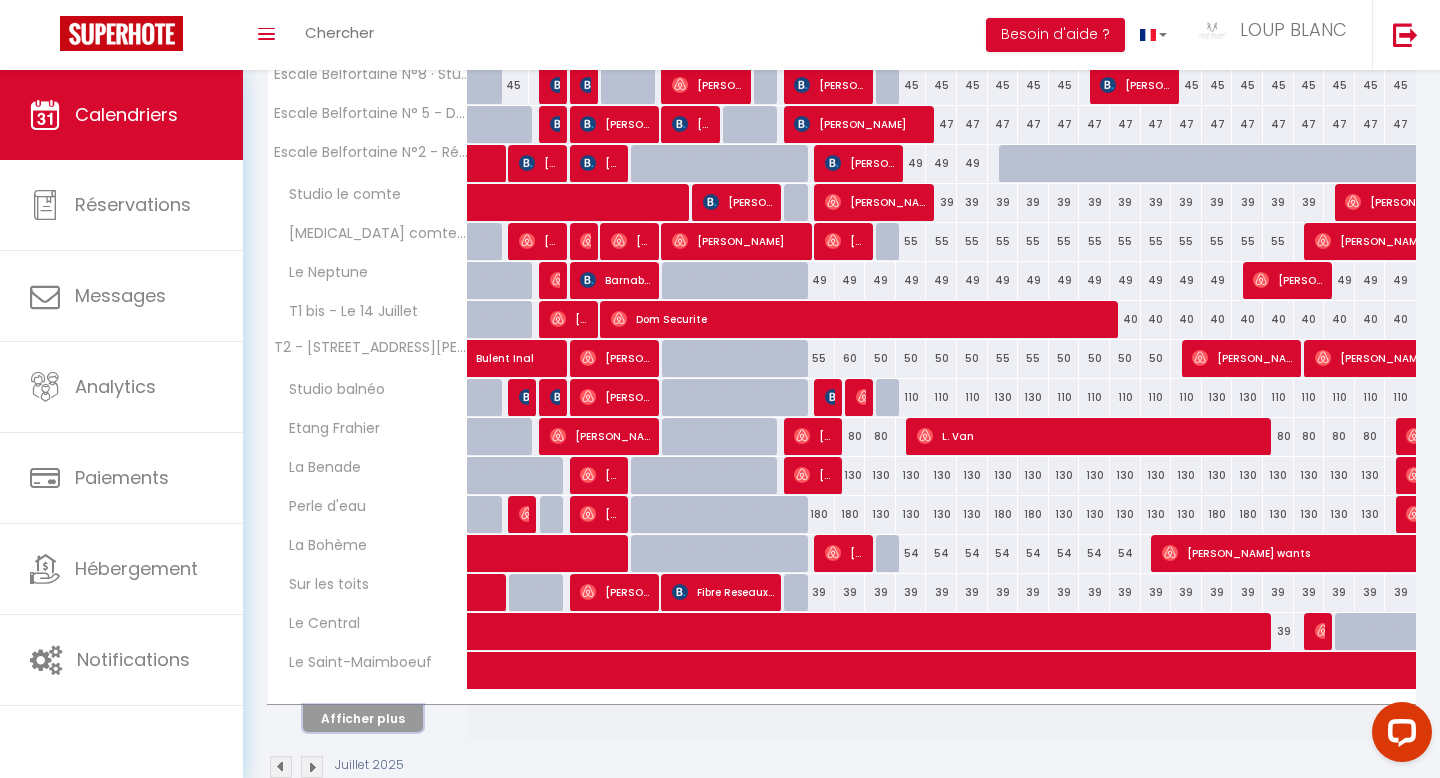 click on "Afficher plus" at bounding box center [363, 718] 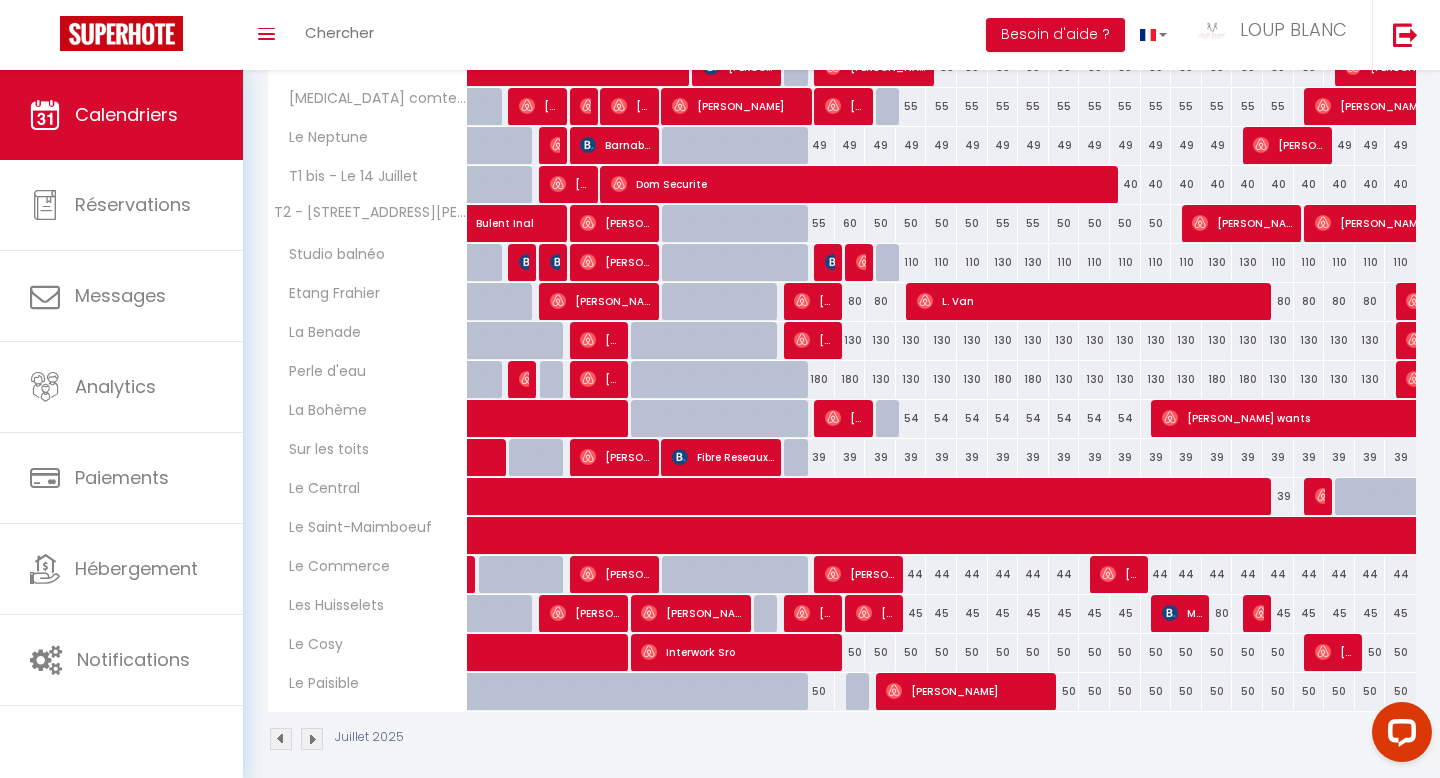 scroll, scrollTop: 652, scrollLeft: 0, axis: vertical 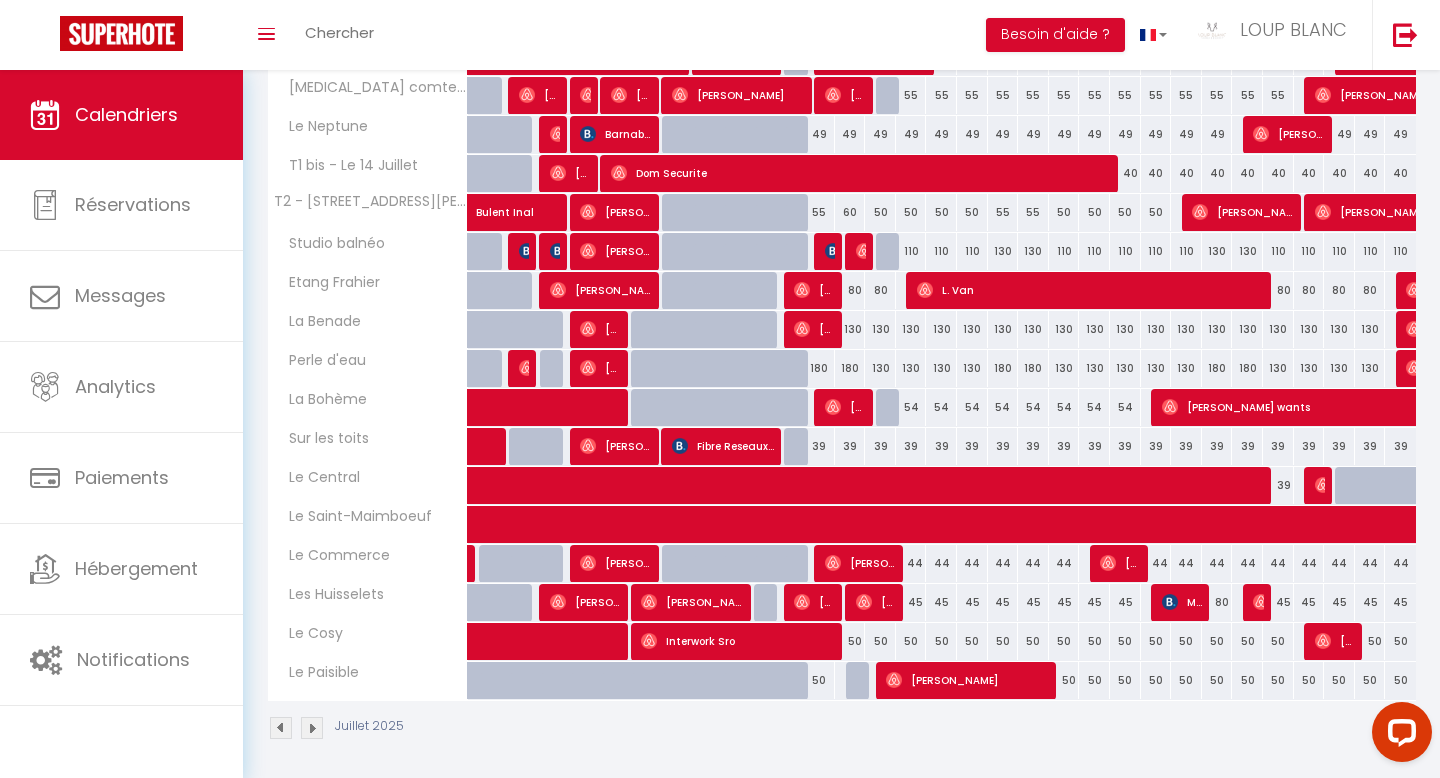 click at bounding box center [312, 728] 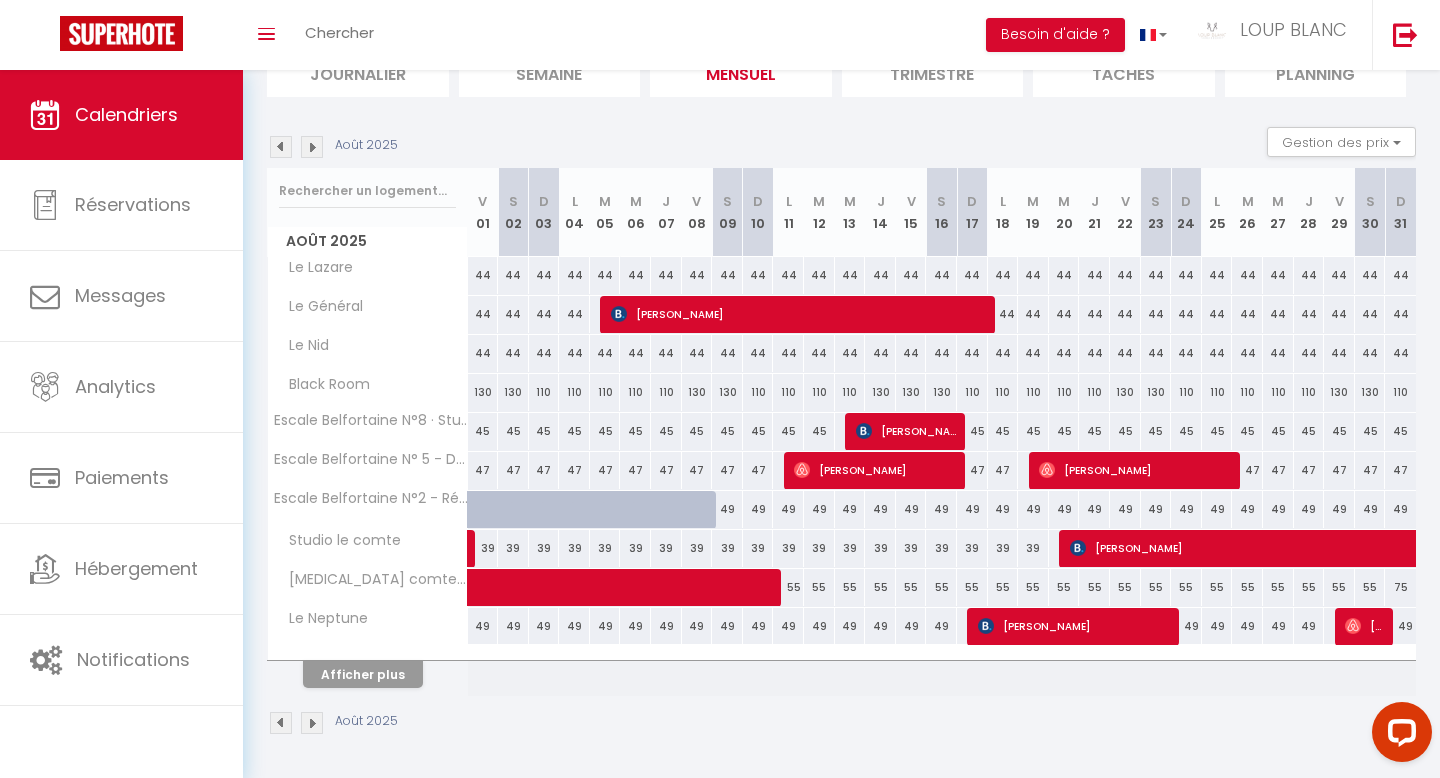 click at bounding box center (312, 723) 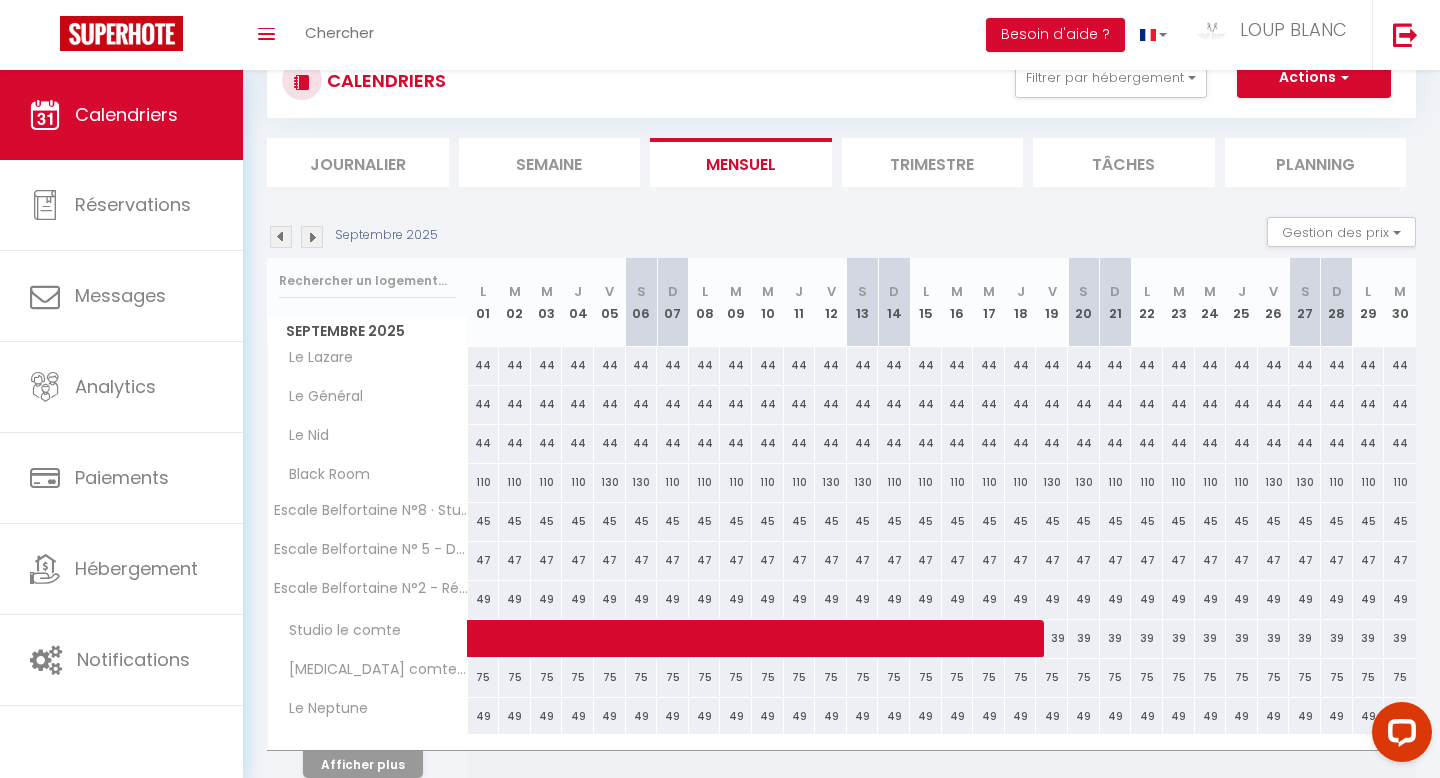 scroll, scrollTop: 160, scrollLeft: 0, axis: vertical 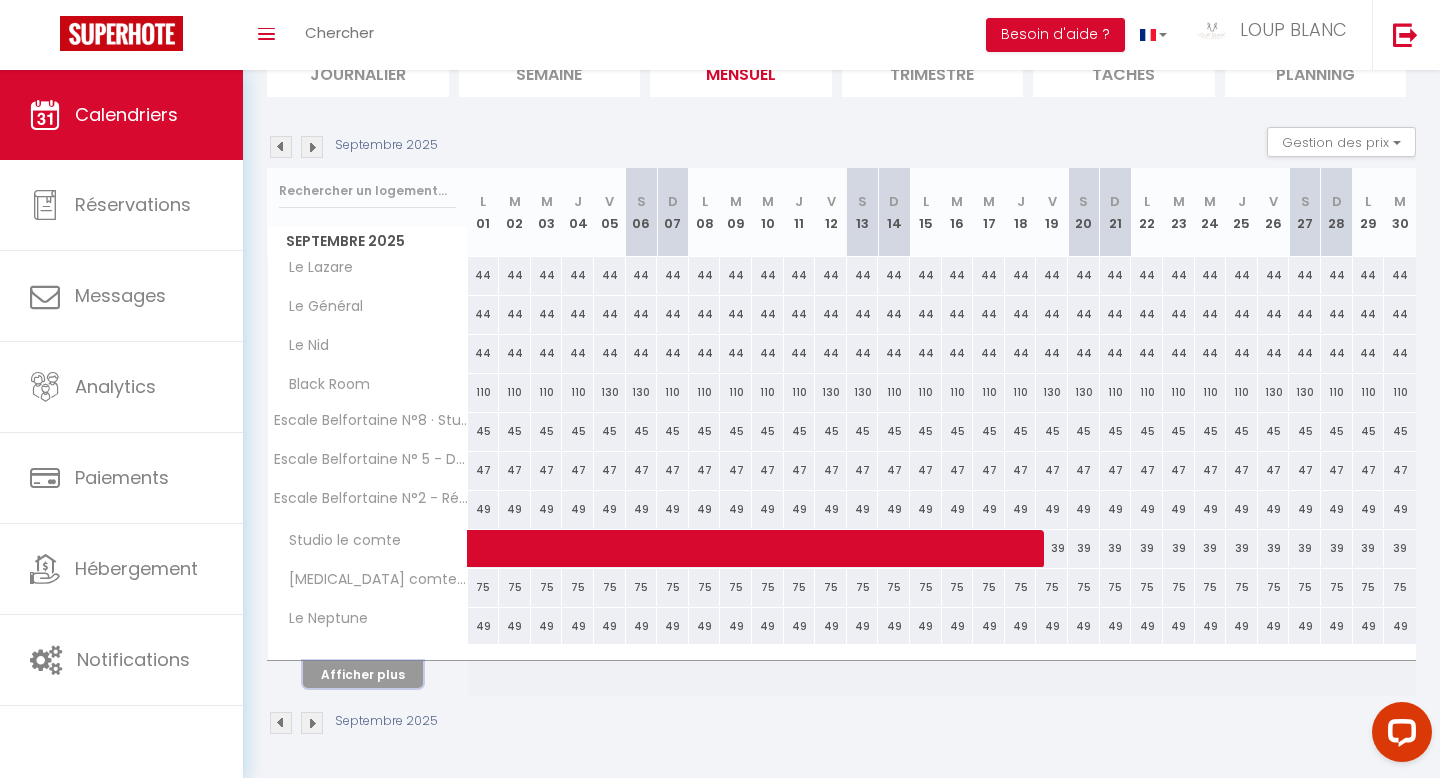 click on "Afficher plus" at bounding box center [363, 674] 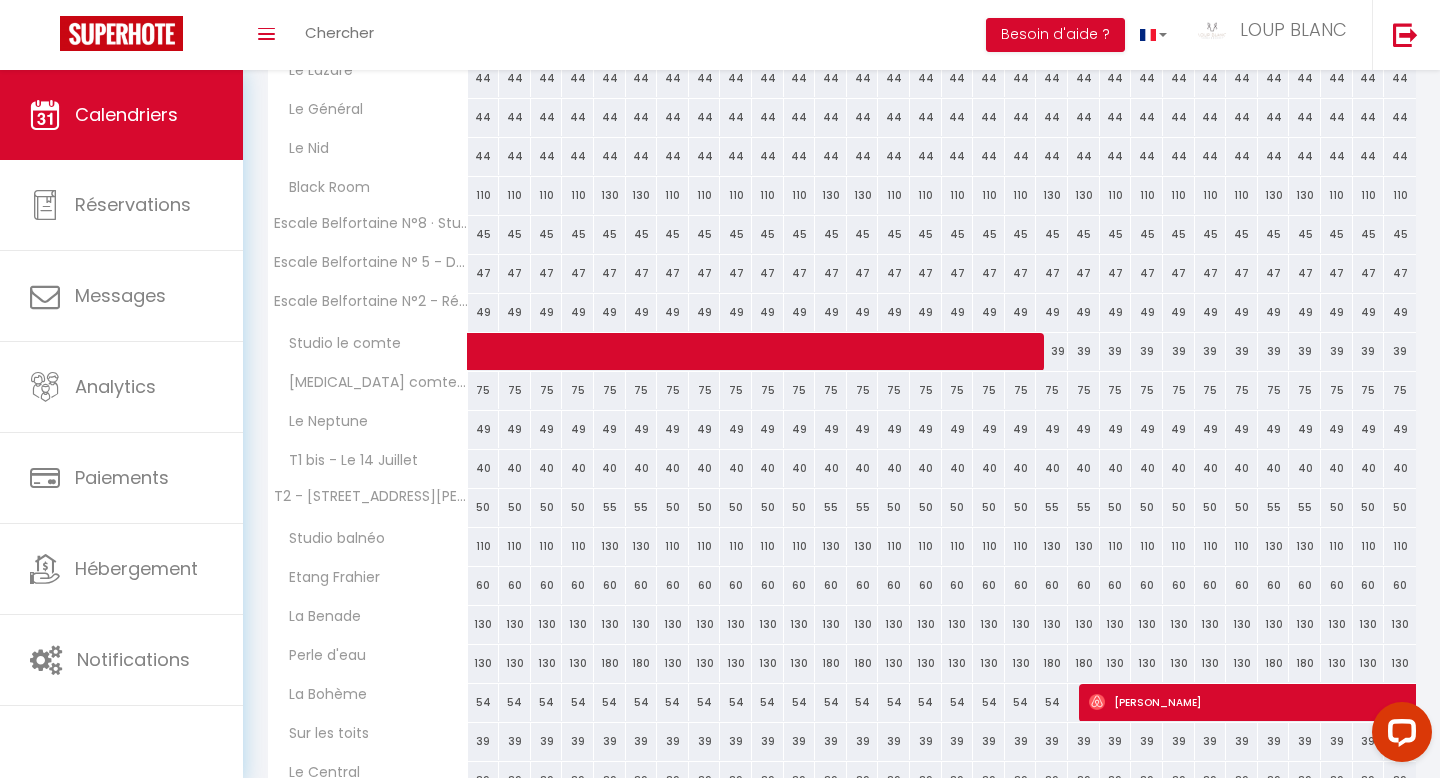 scroll, scrollTop: 359, scrollLeft: 0, axis: vertical 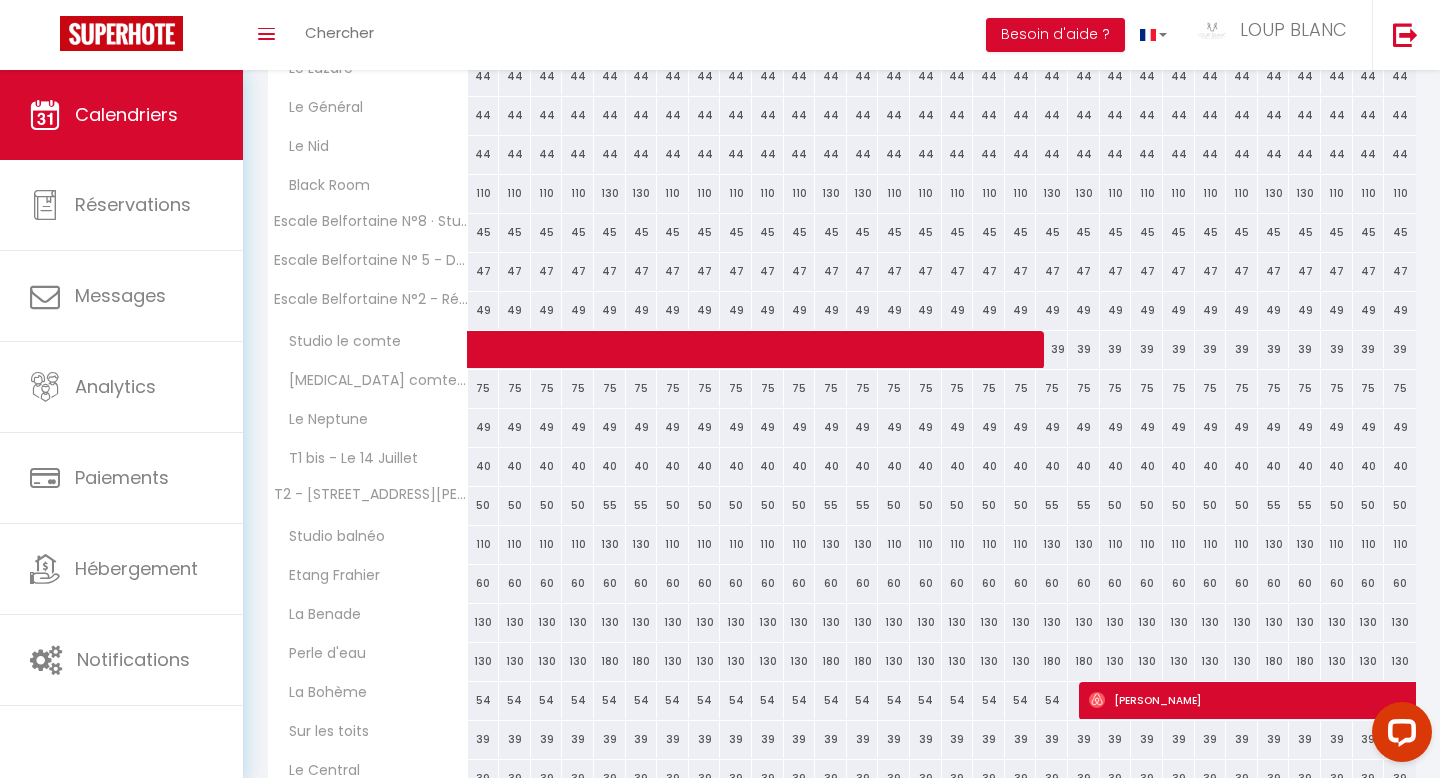 click on "75" at bounding box center [673, 388] 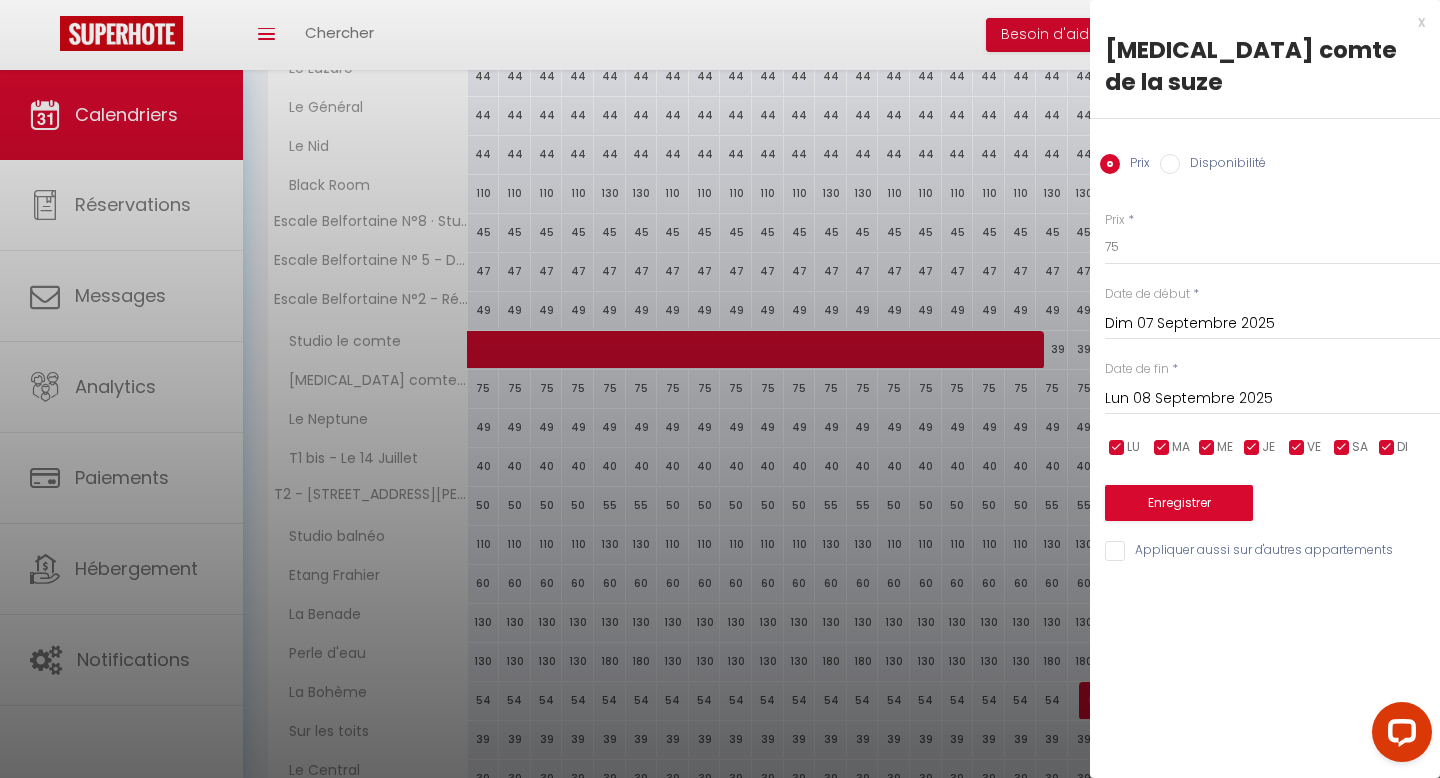 click on "Lun 08 Septembre 2025" at bounding box center [1272, 399] 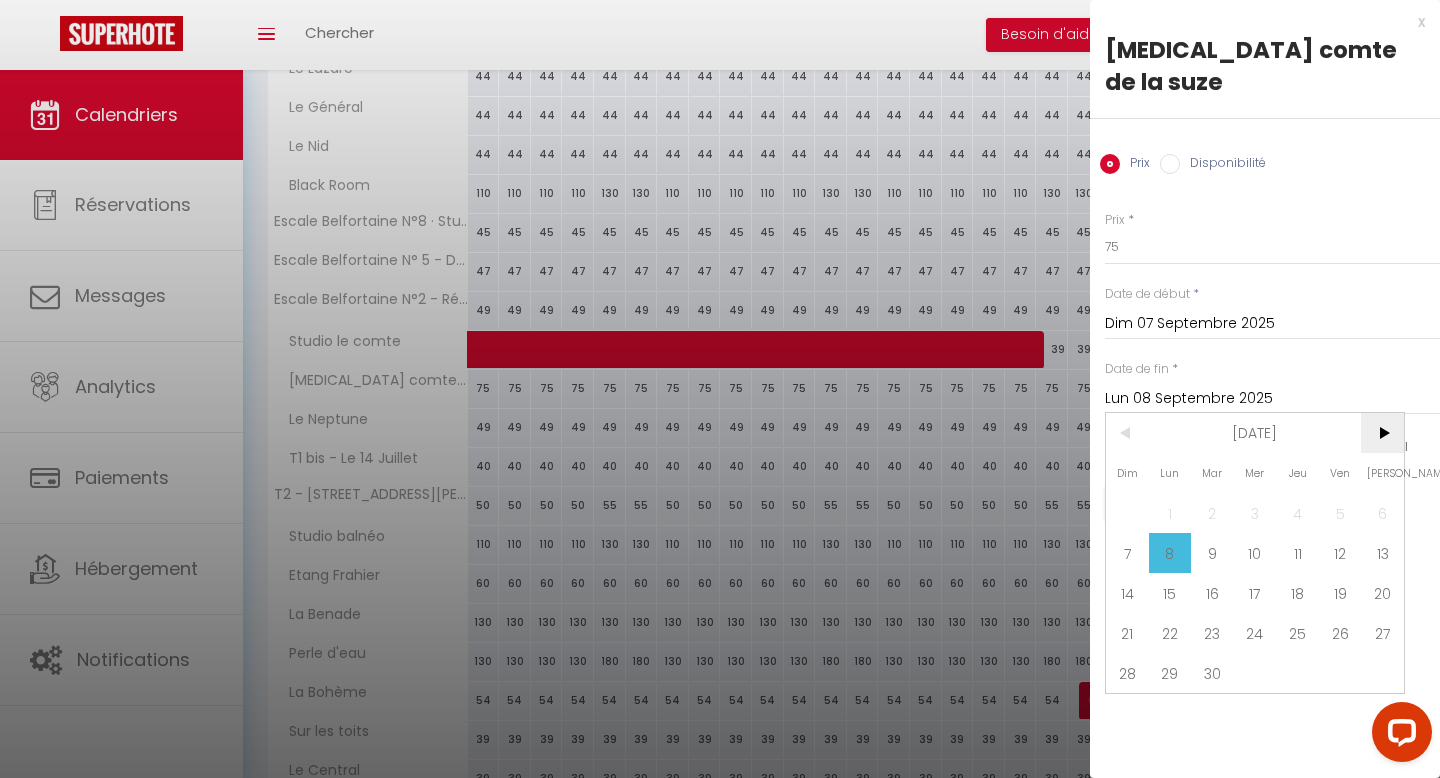 click on ">" at bounding box center (1382, 433) 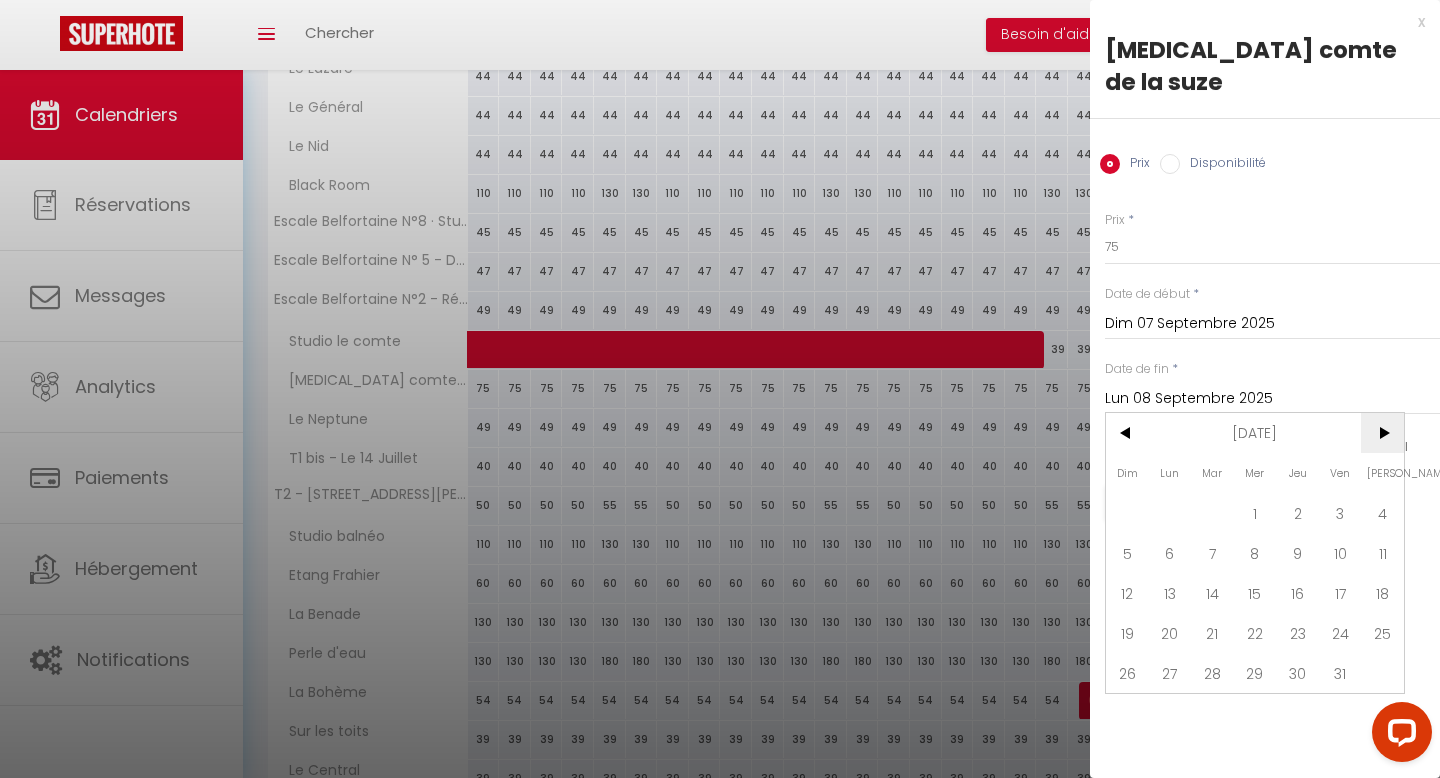 click on ">" at bounding box center [1382, 433] 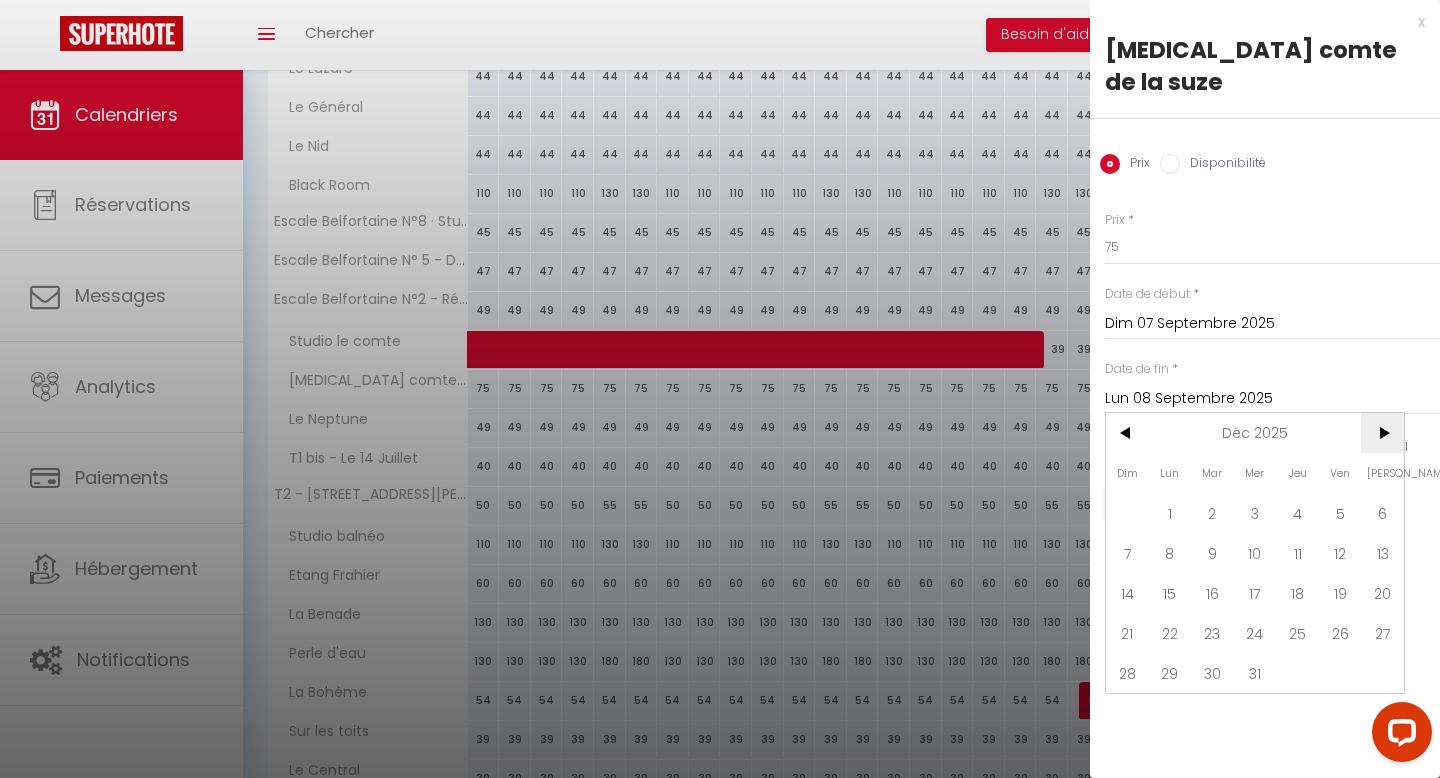 click on ">" at bounding box center [1382, 433] 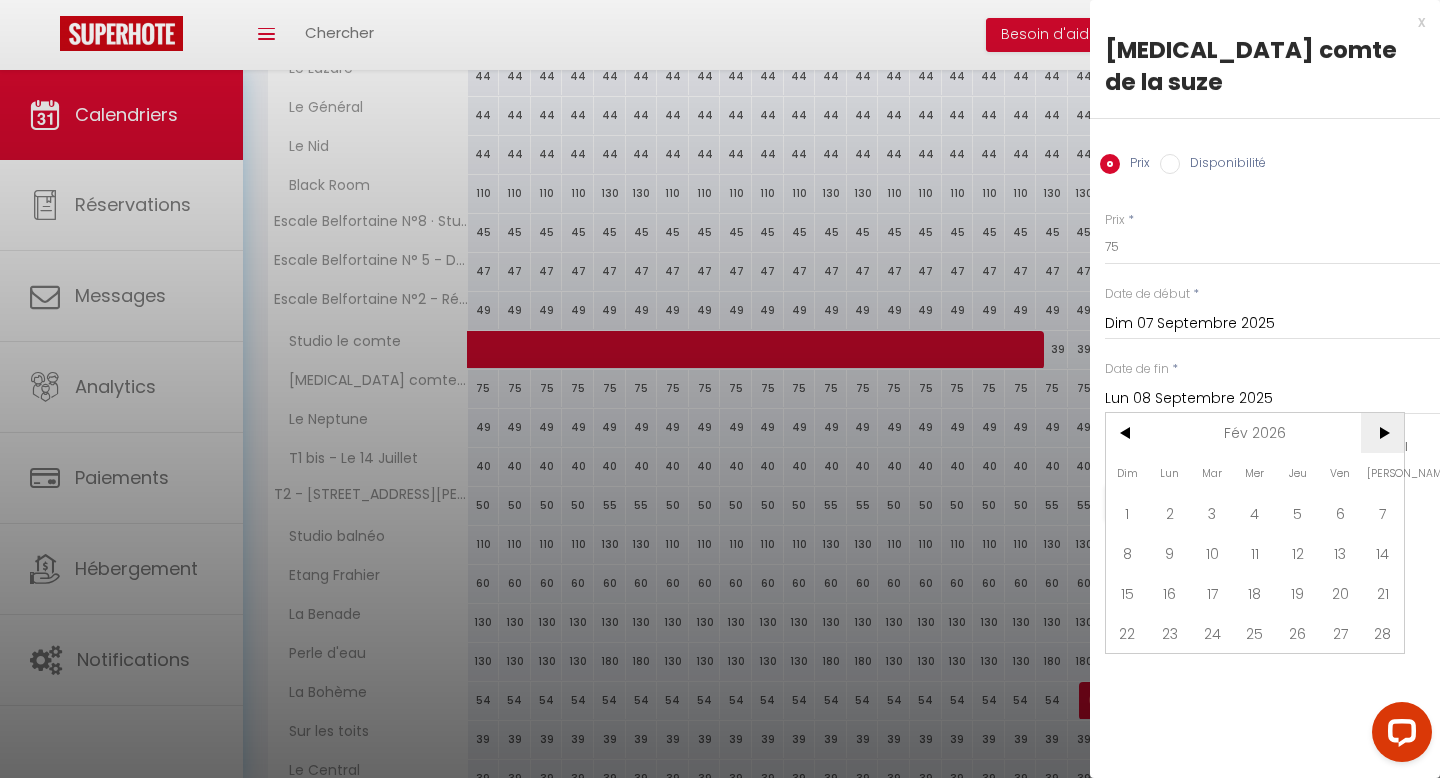 click on ">" at bounding box center (1382, 433) 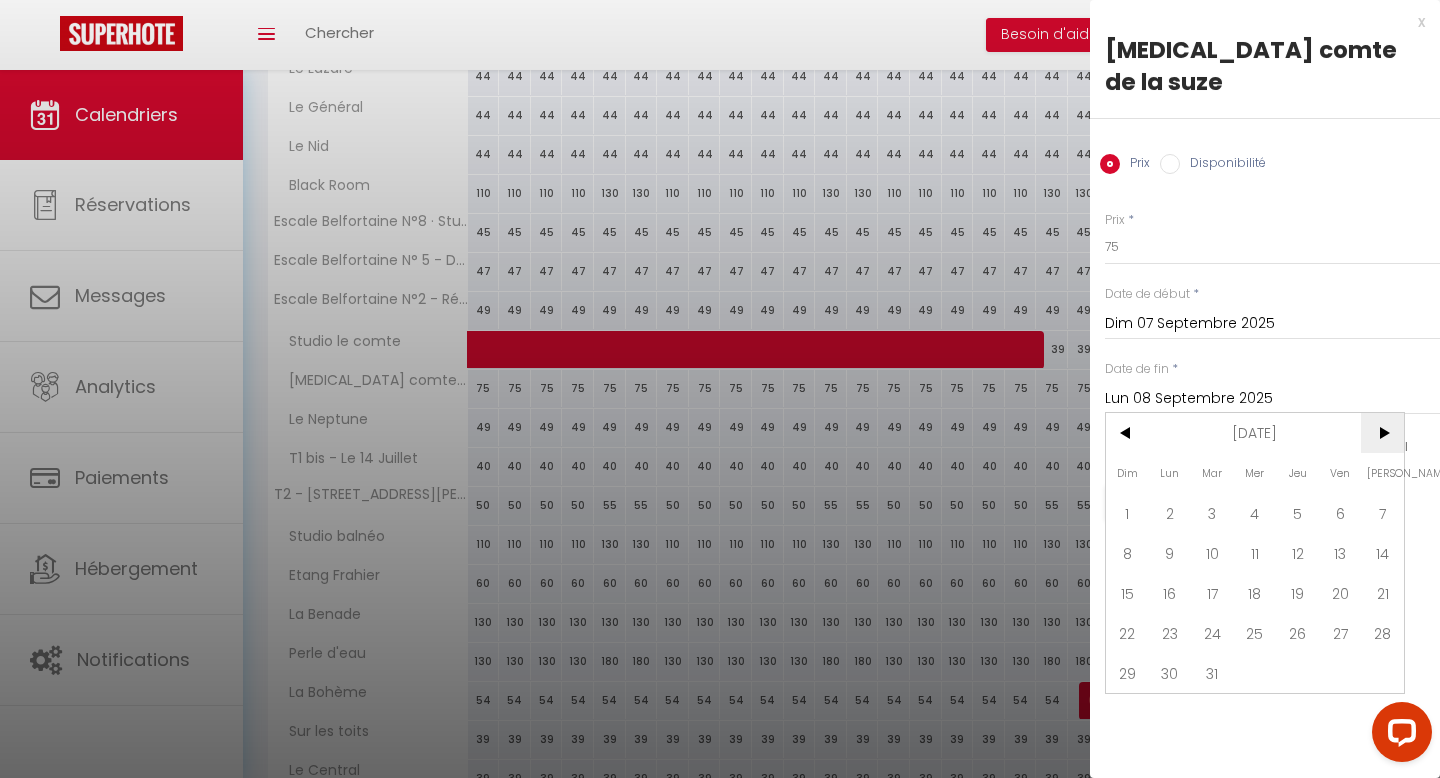 click on ">" at bounding box center (1382, 433) 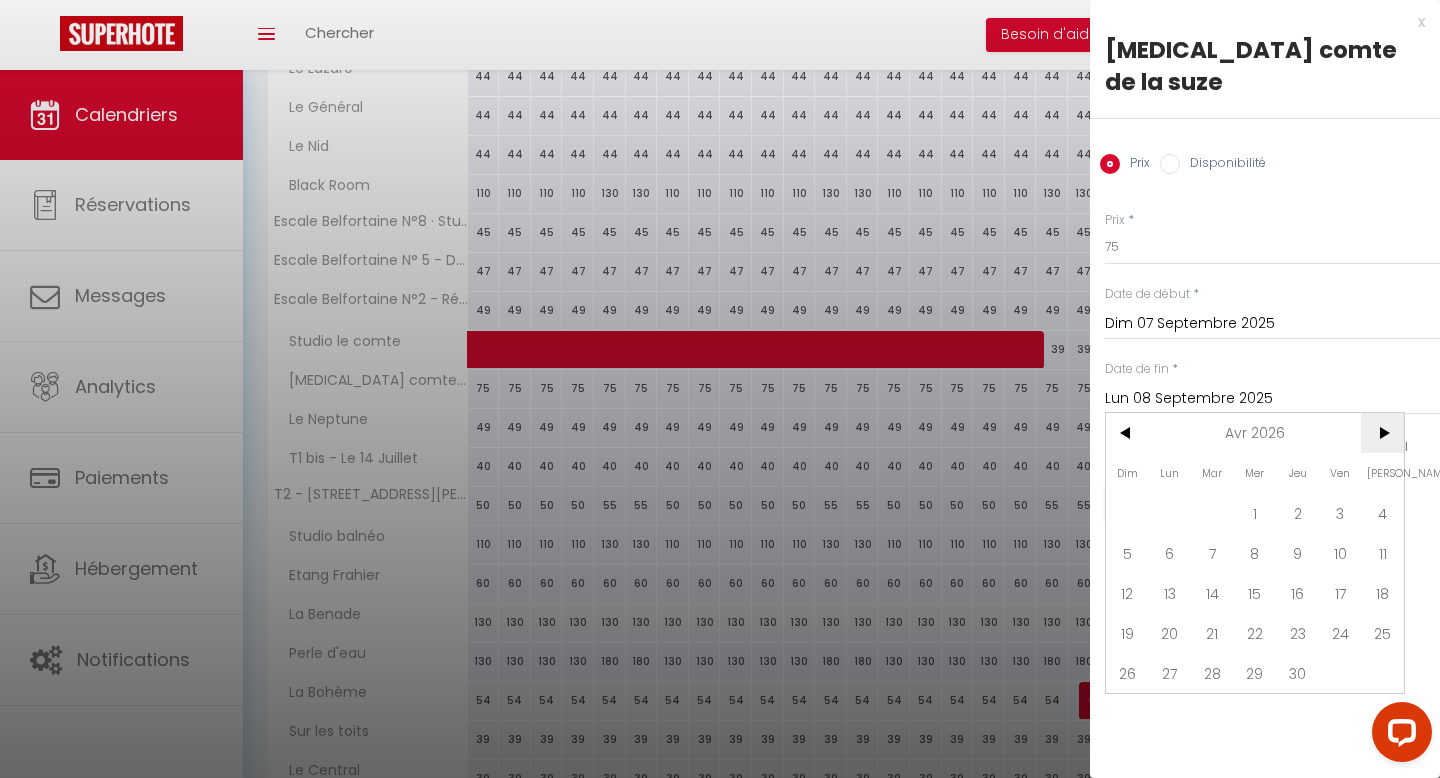 click on ">" at bounding box center (1382, 433) 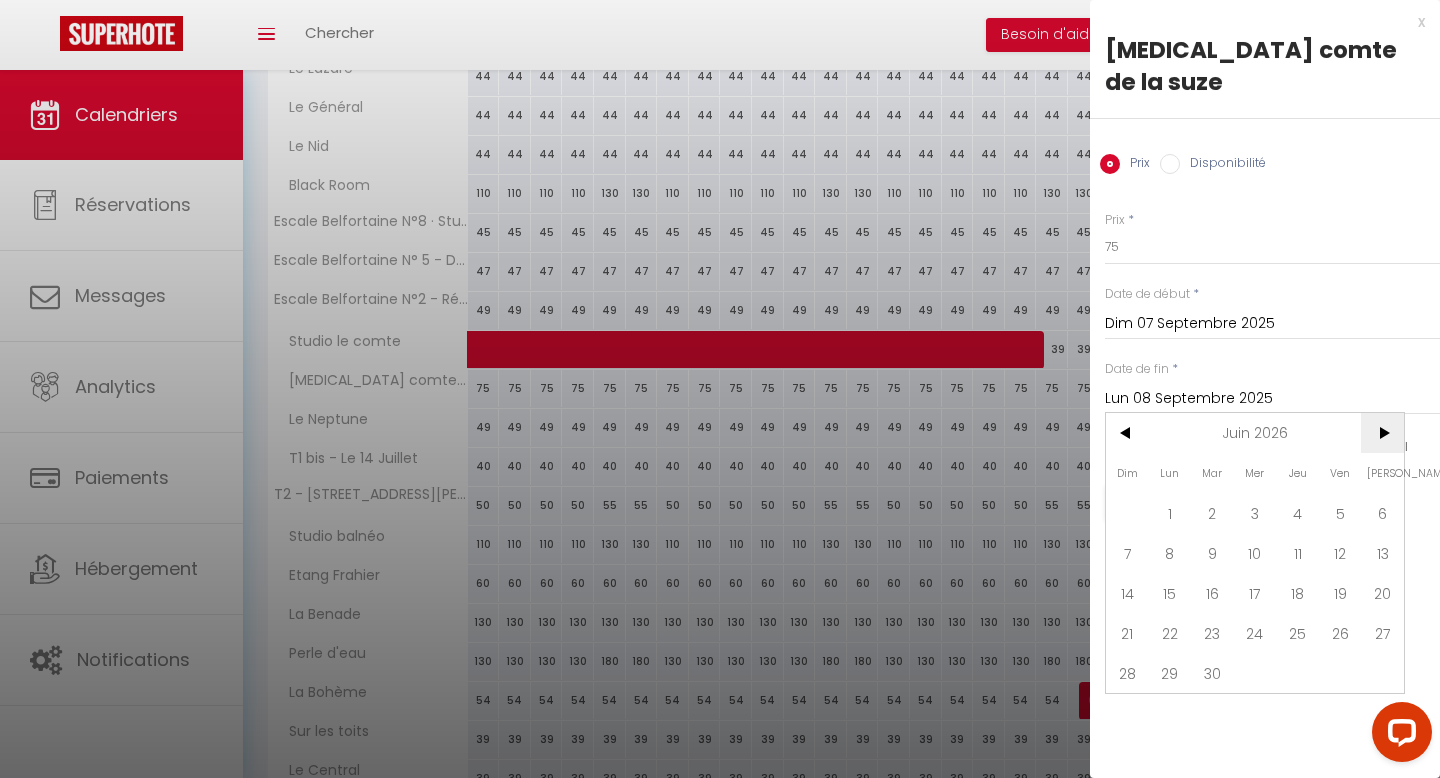click on ">" at bounding box center [1382, 433] 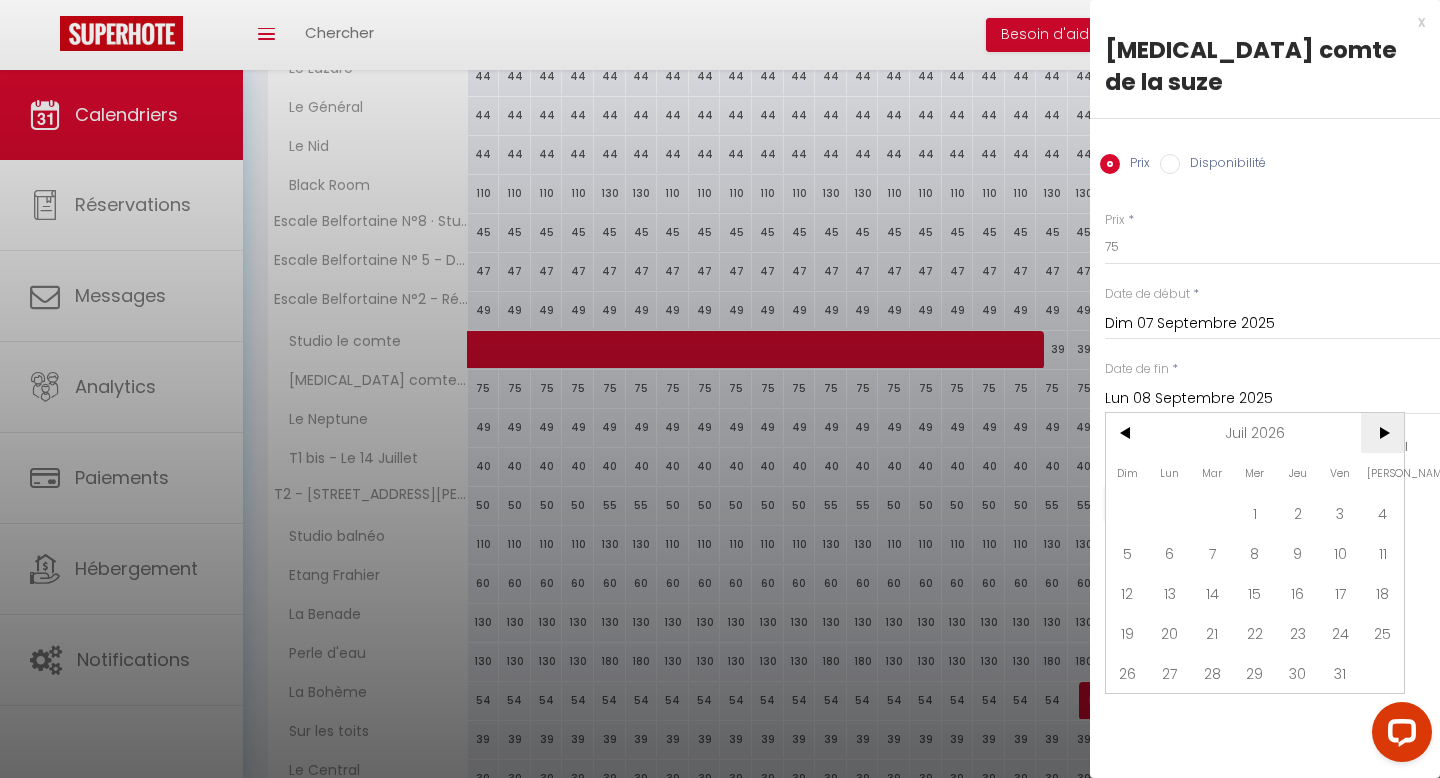 click on ">" at bounding box center [1382, 433] 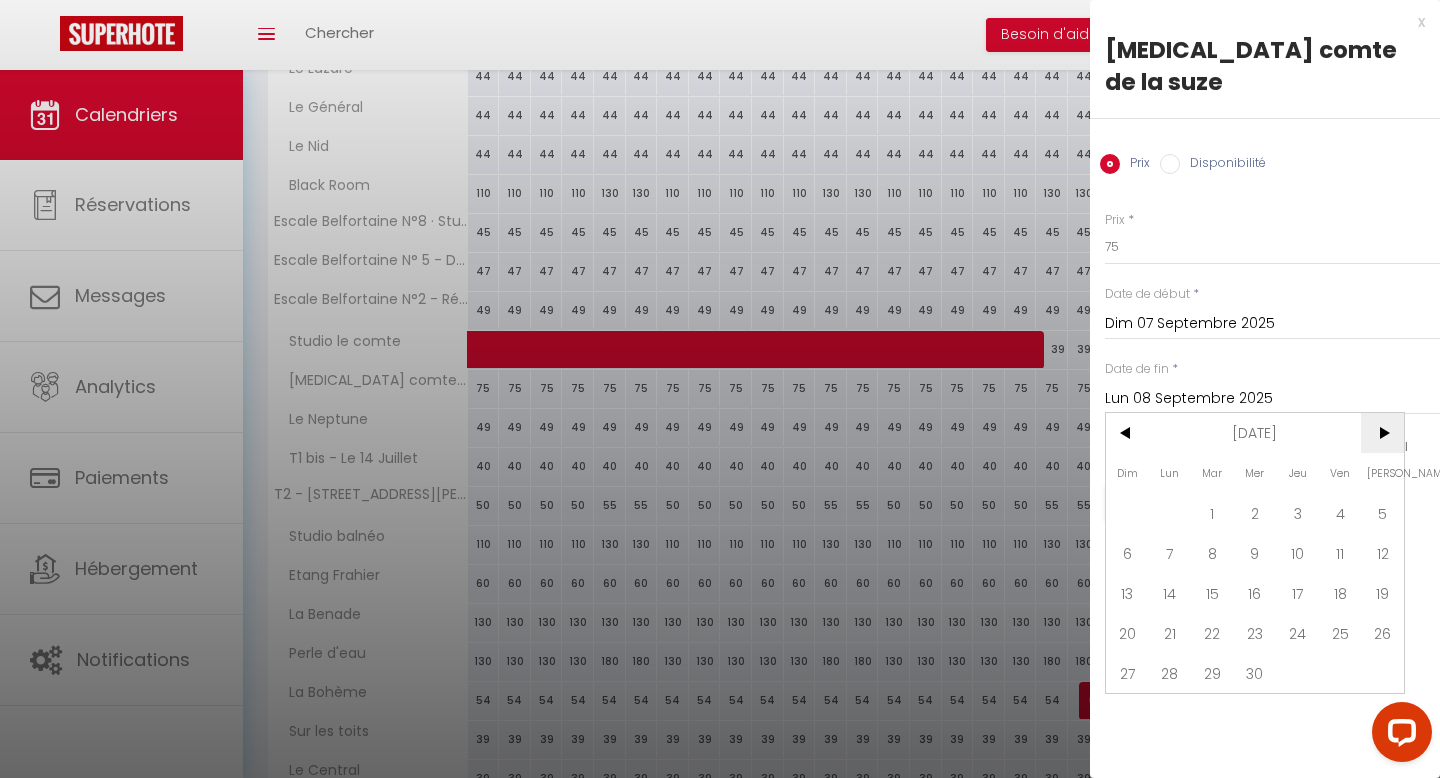 click on ">" at bounding box center (1382, 433) 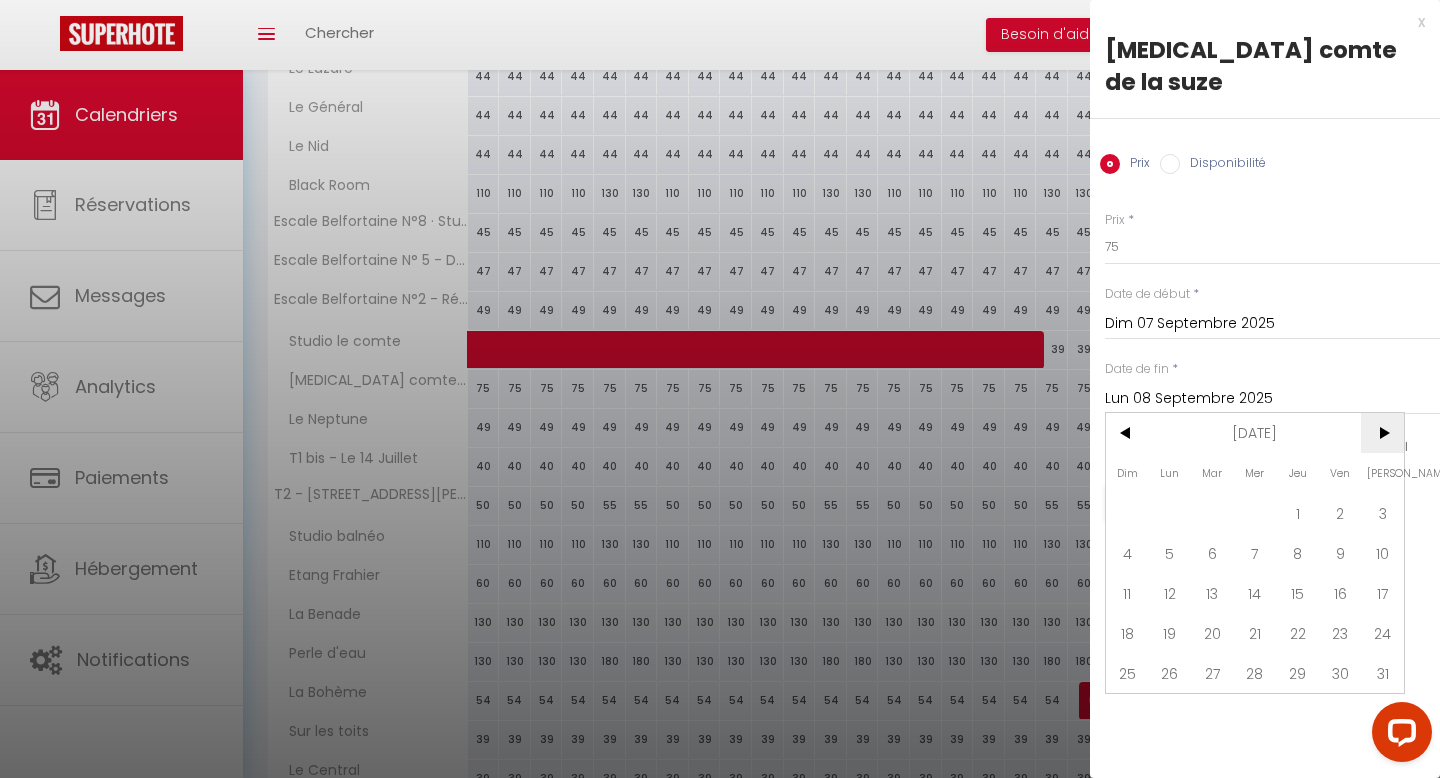 click on ">" at bounding box center [1382, 433] 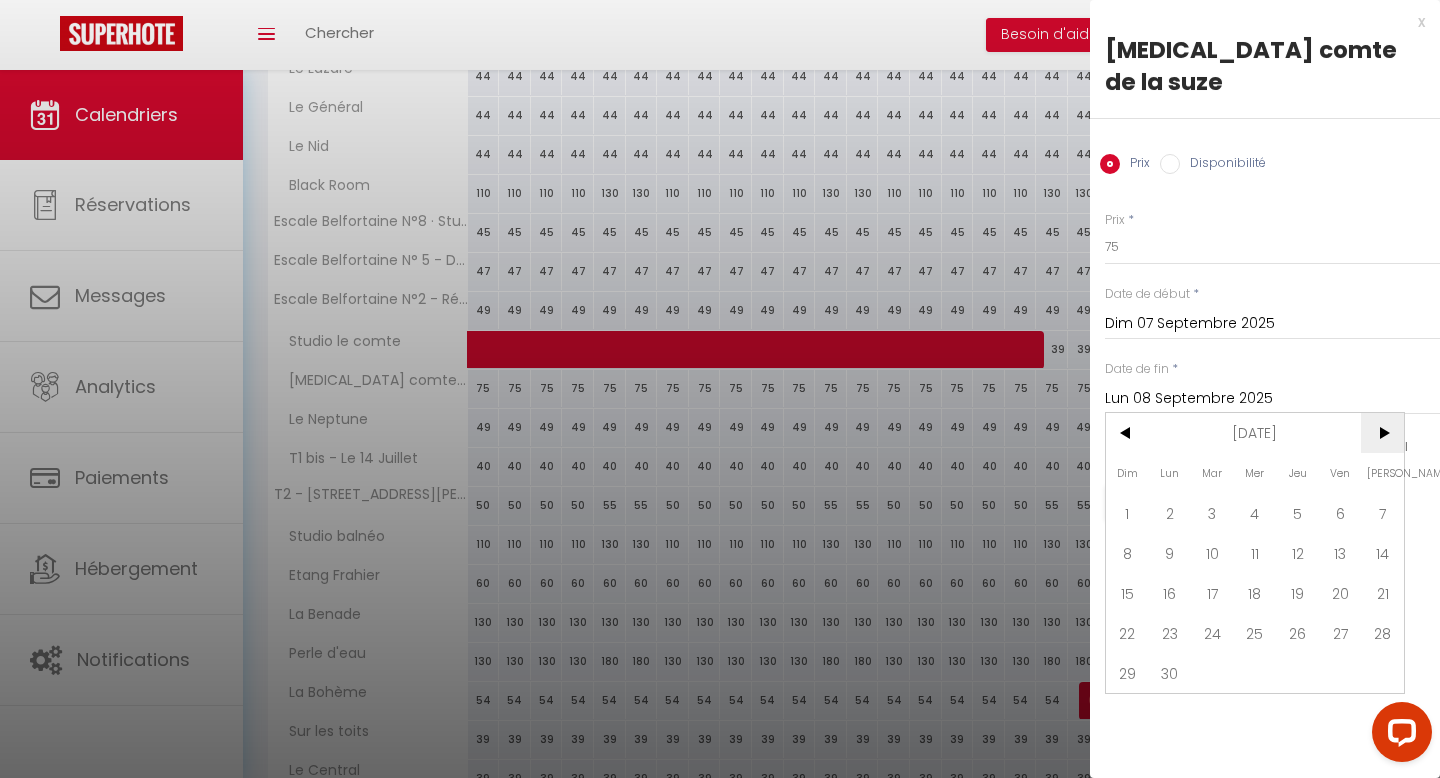 click on ">" at bounding box center (1382, 433) 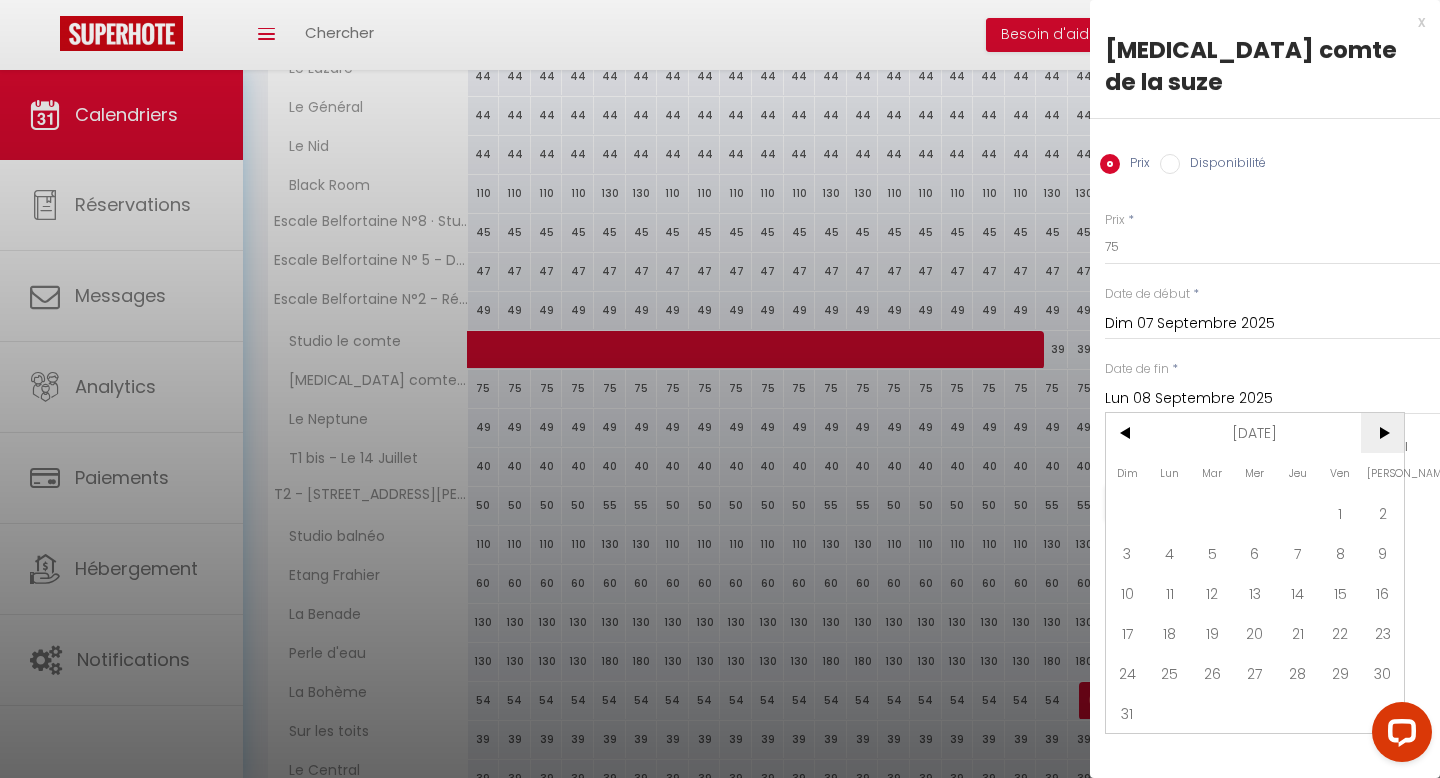 click on ">" at bounding box center [1382, 433] 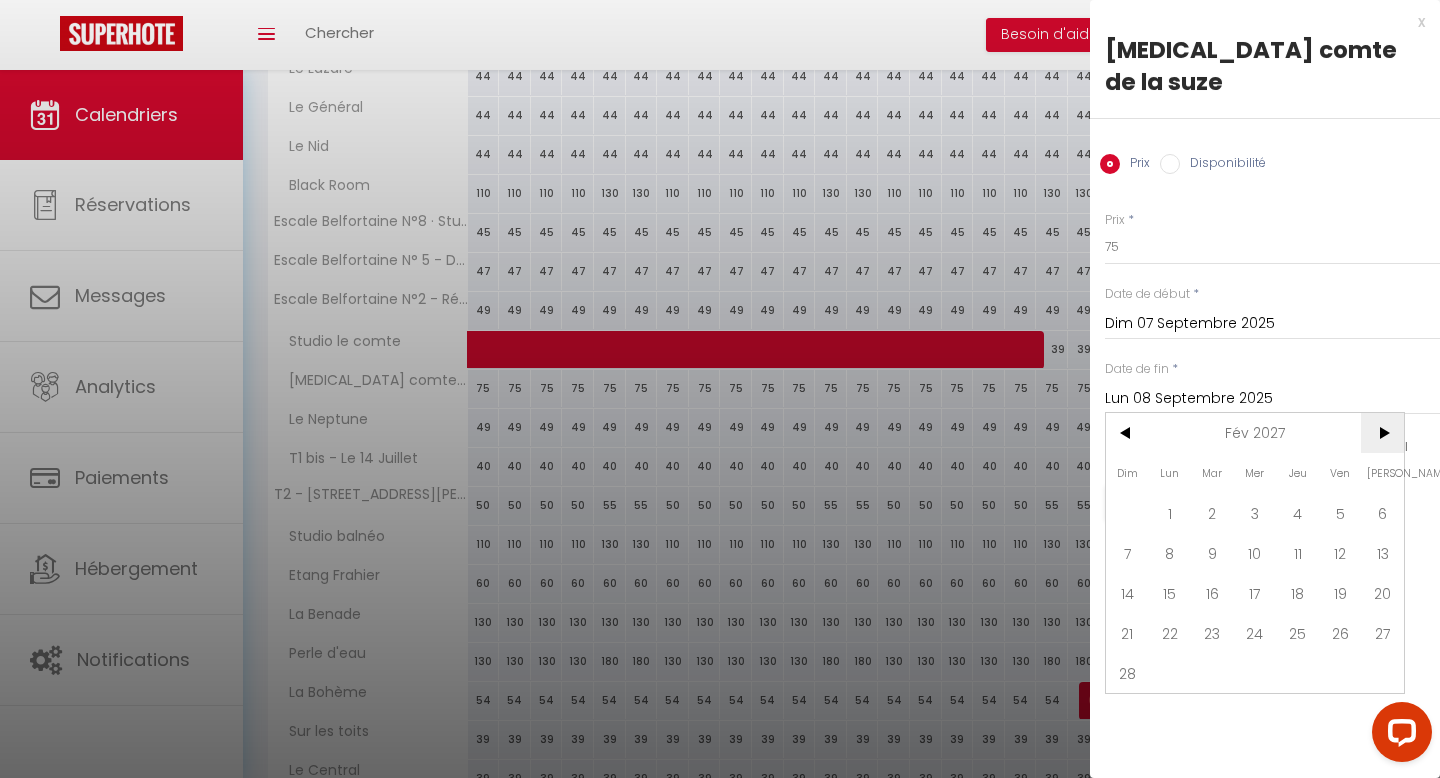 click on ">" at bounding box center (1382, 433) 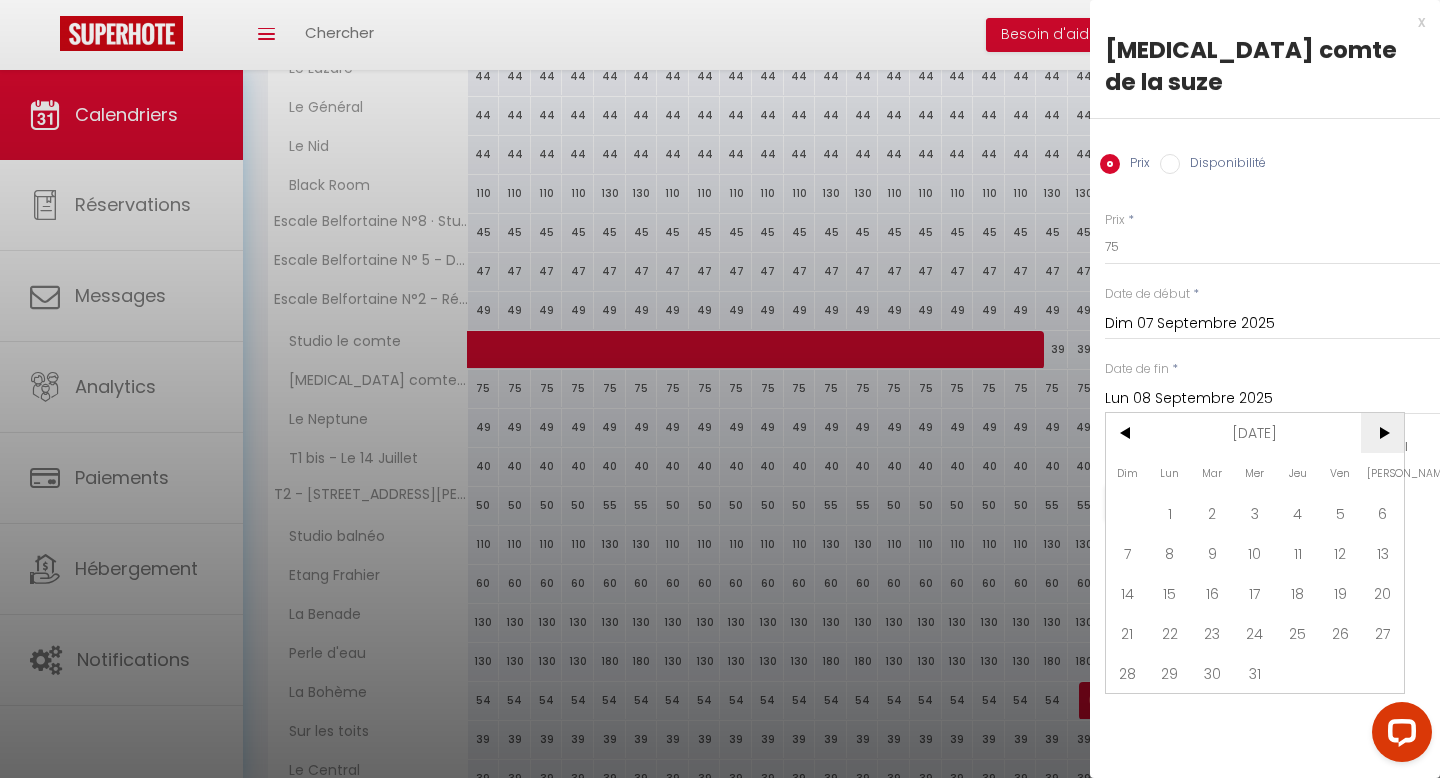 click on ">" at bounding box center (1382, 433) 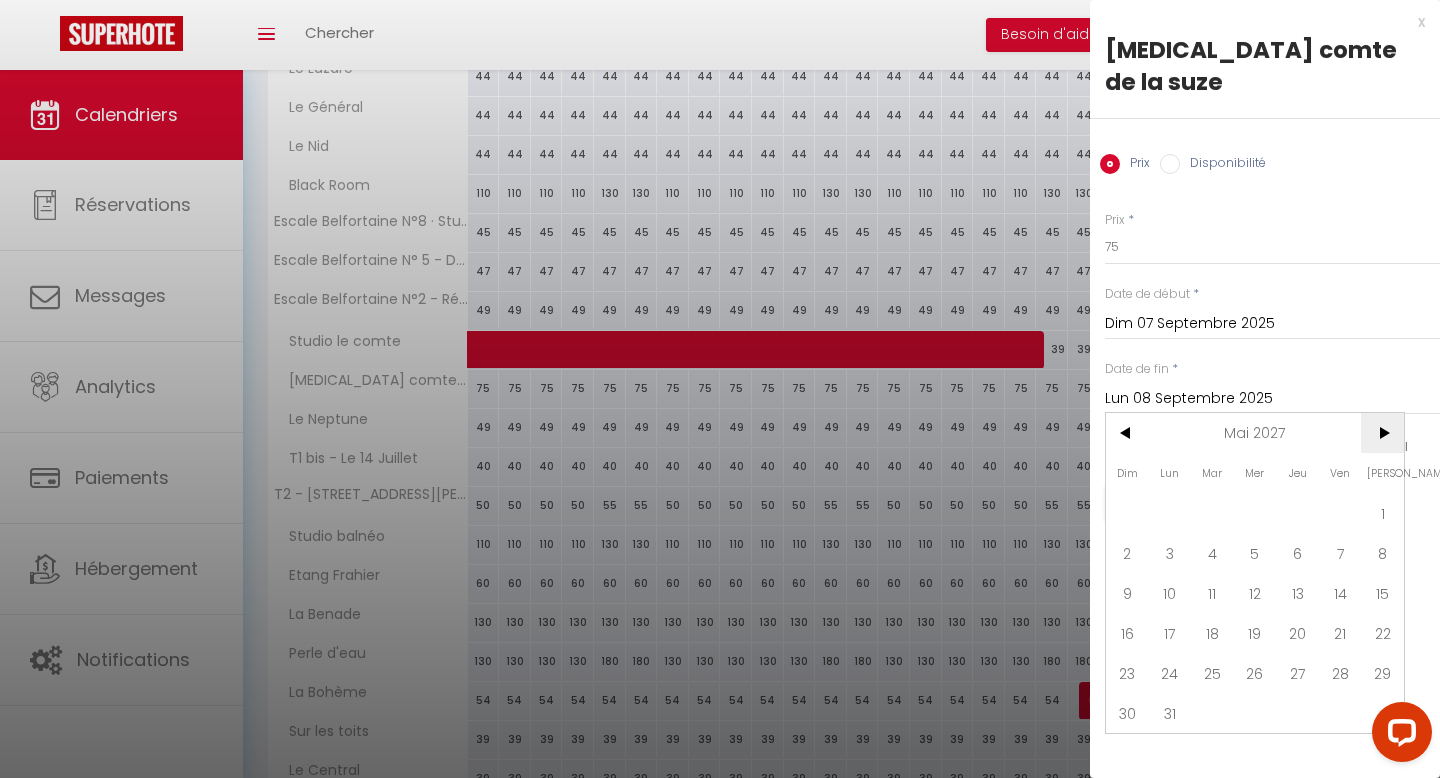 click on ">" at bounding box center (1382, 433) 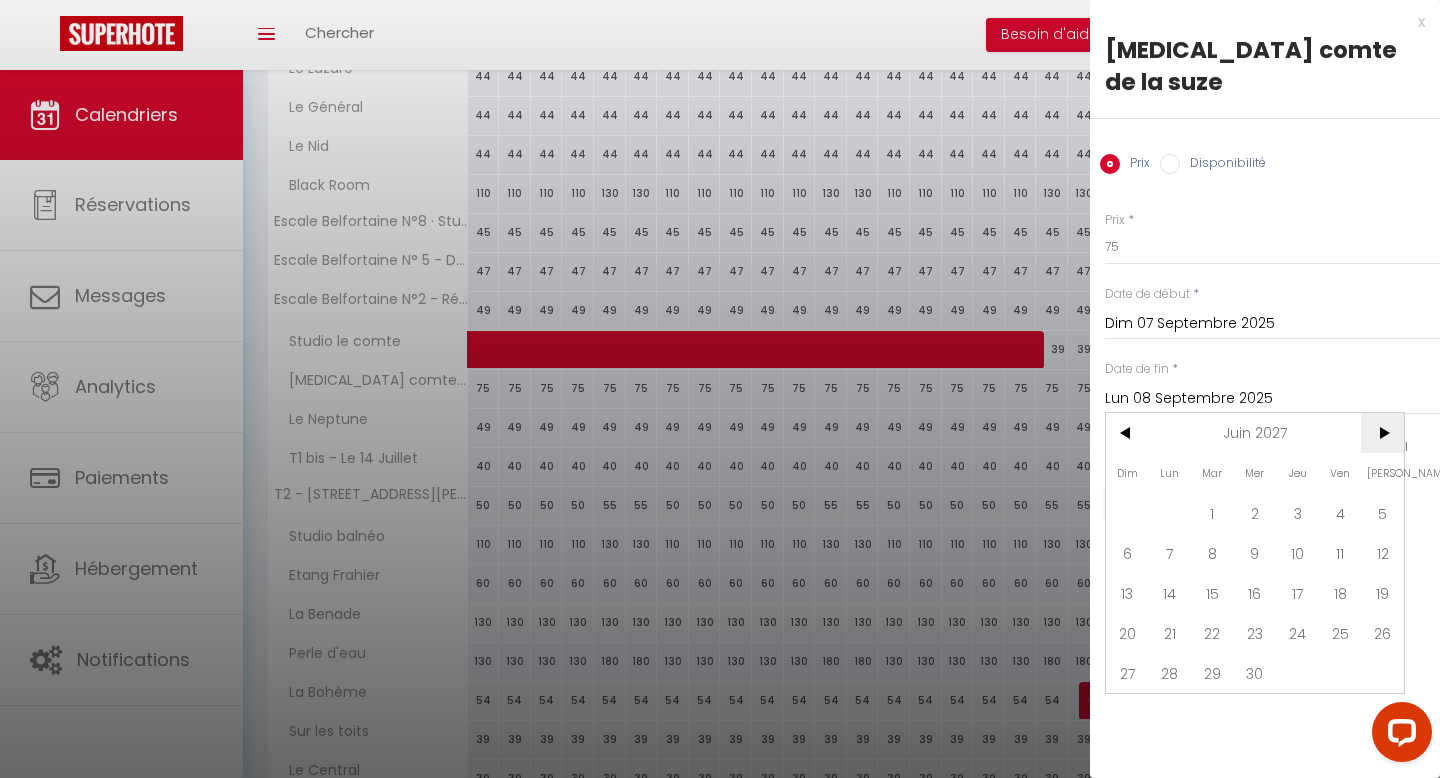 click on ">" at bounding box center (1382, 433) 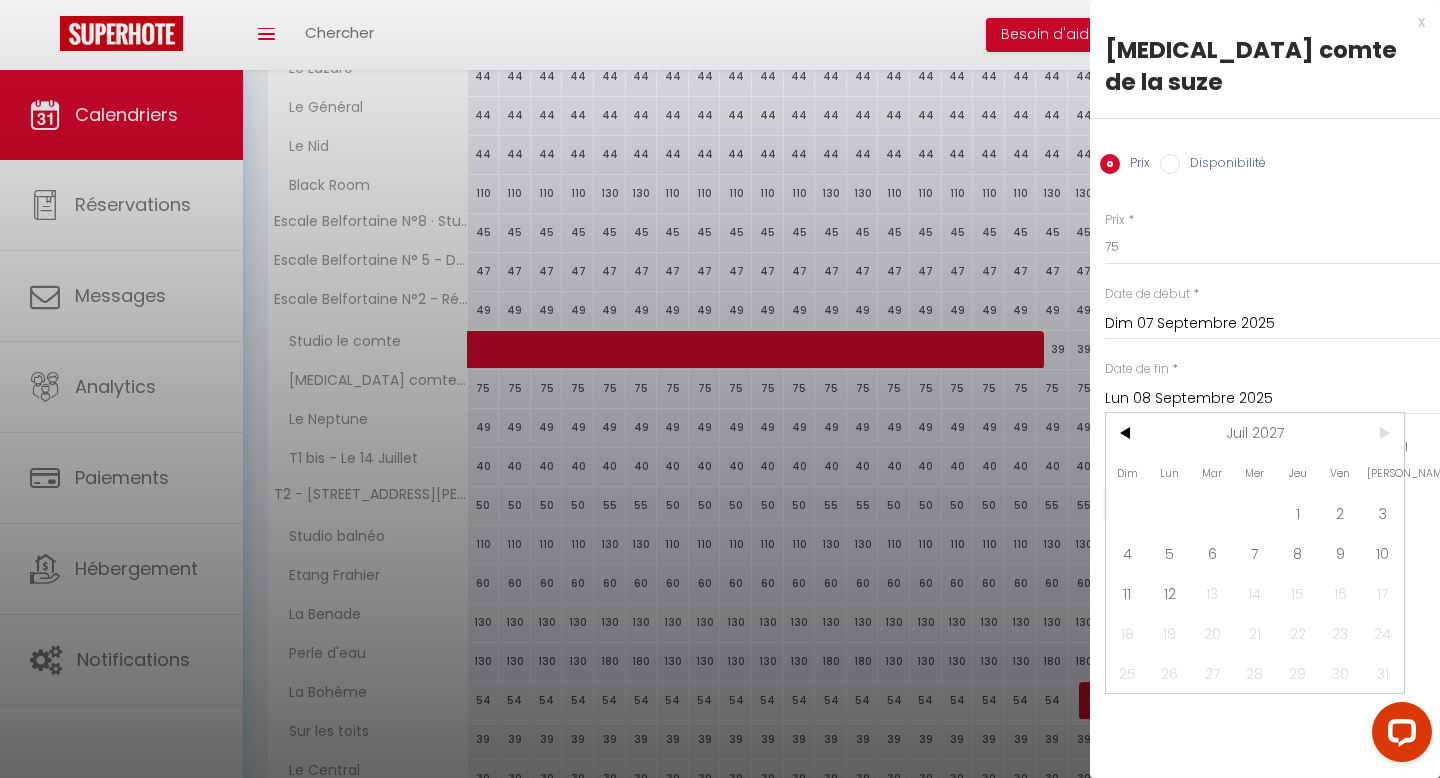 click on ">" at bounding box center [1382, 433] 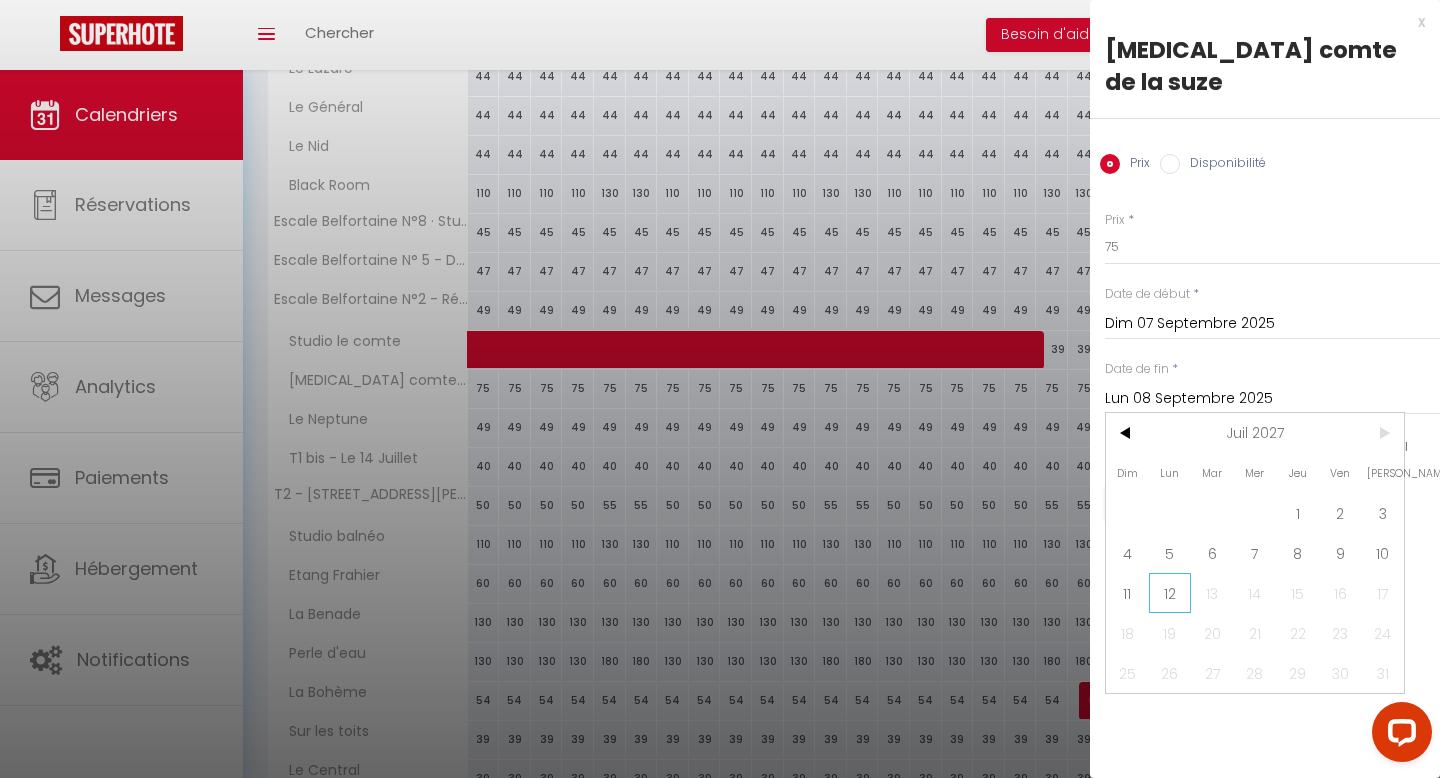 click on "12" at bounding box center (1170, 593) 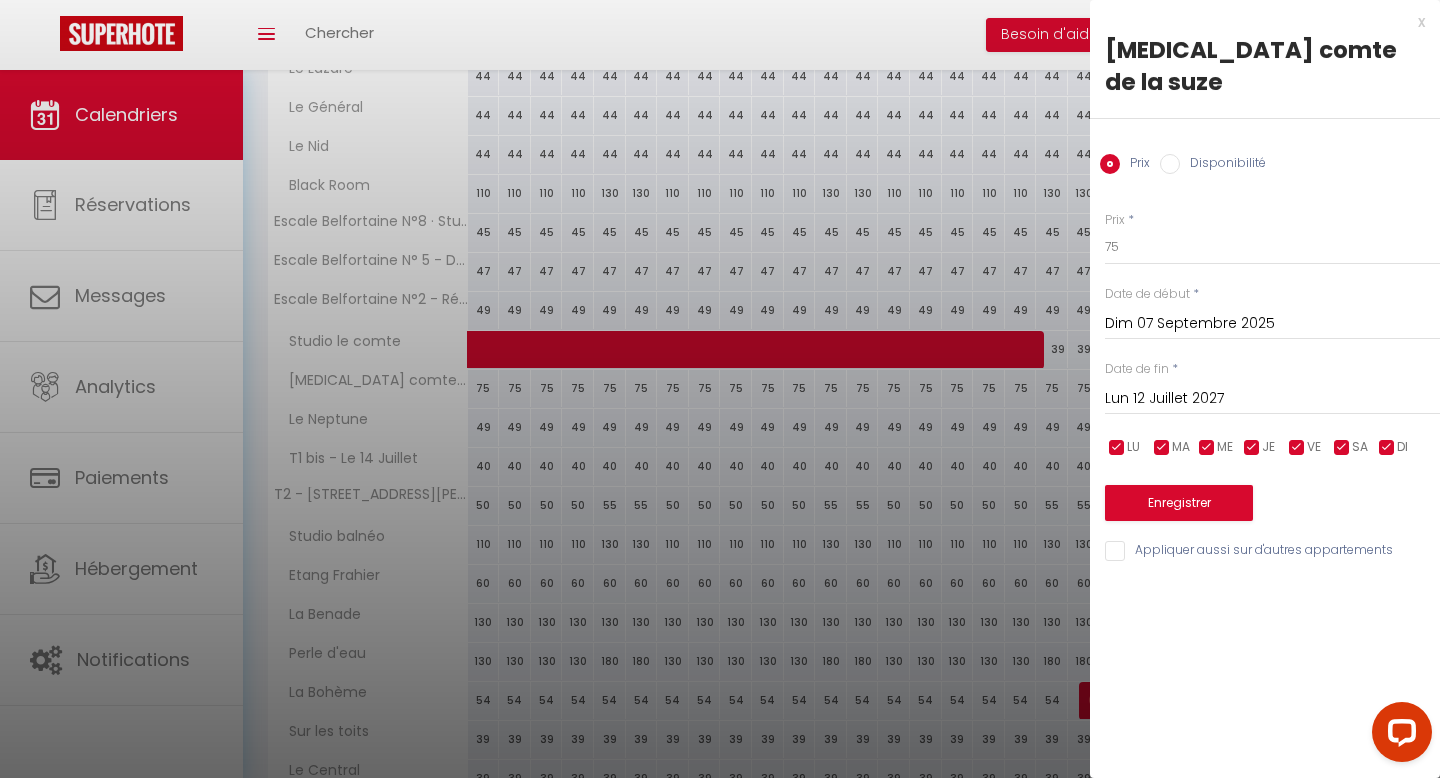 click on "Disponibilité" at bounding box center [1170, 164] 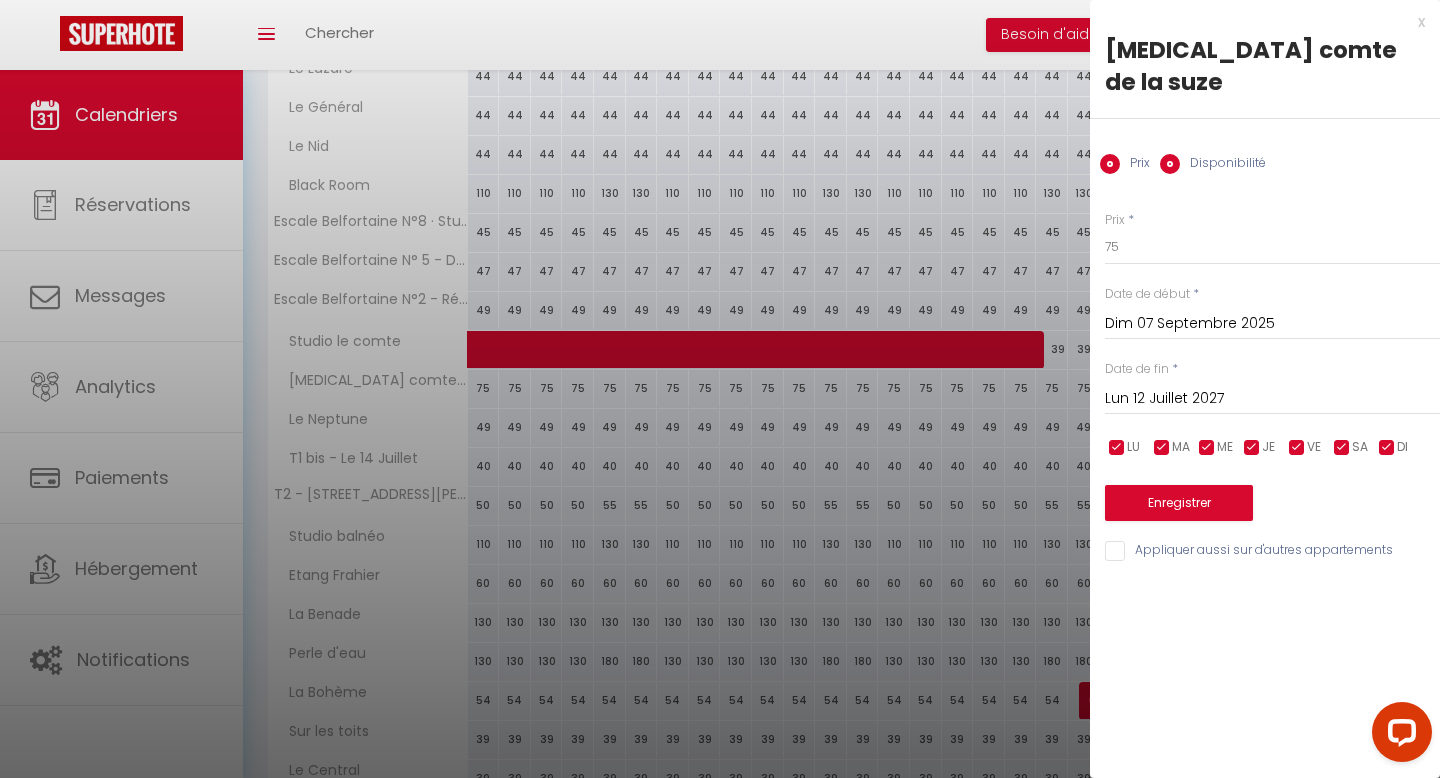 radio on "false" 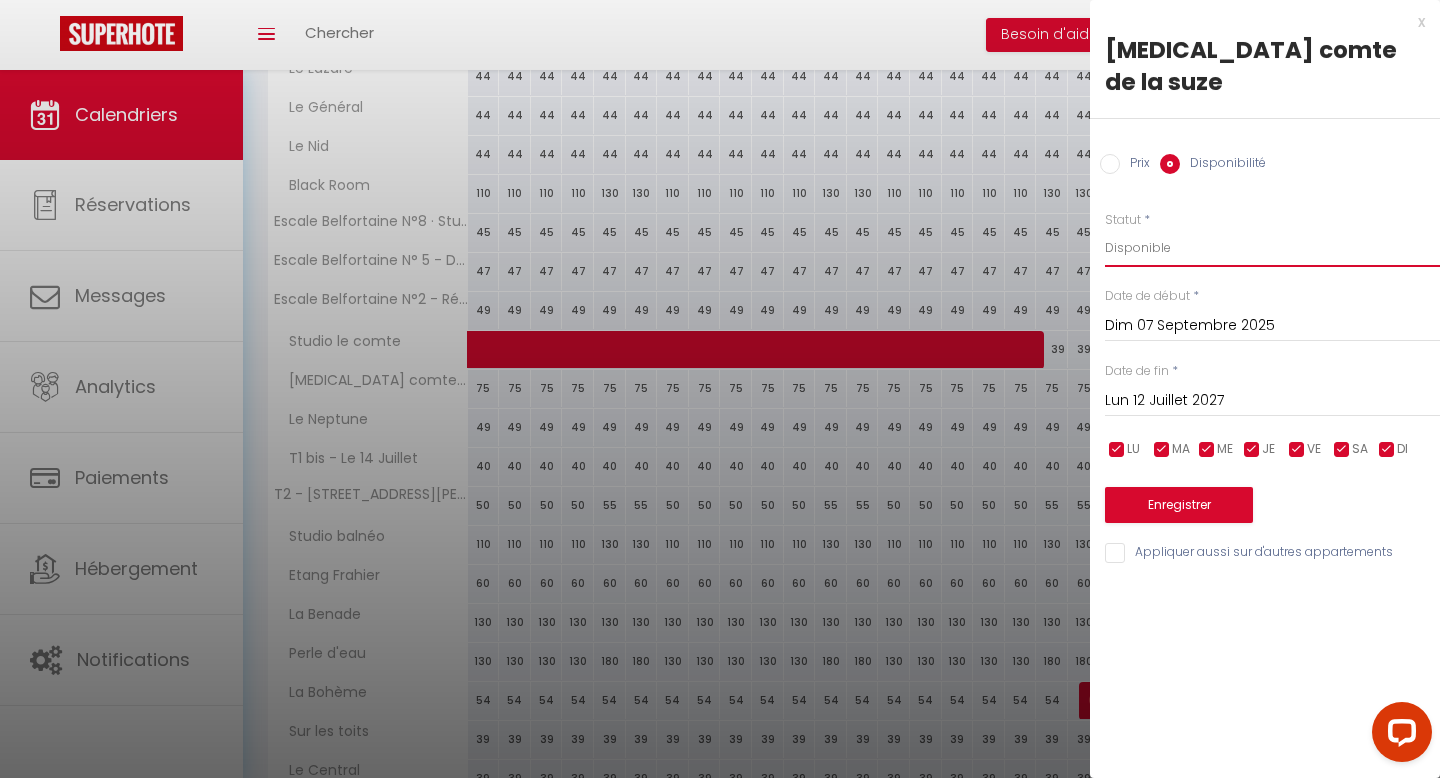 click on "Disponible
Indisponible" at bounding box center [1272, 248] 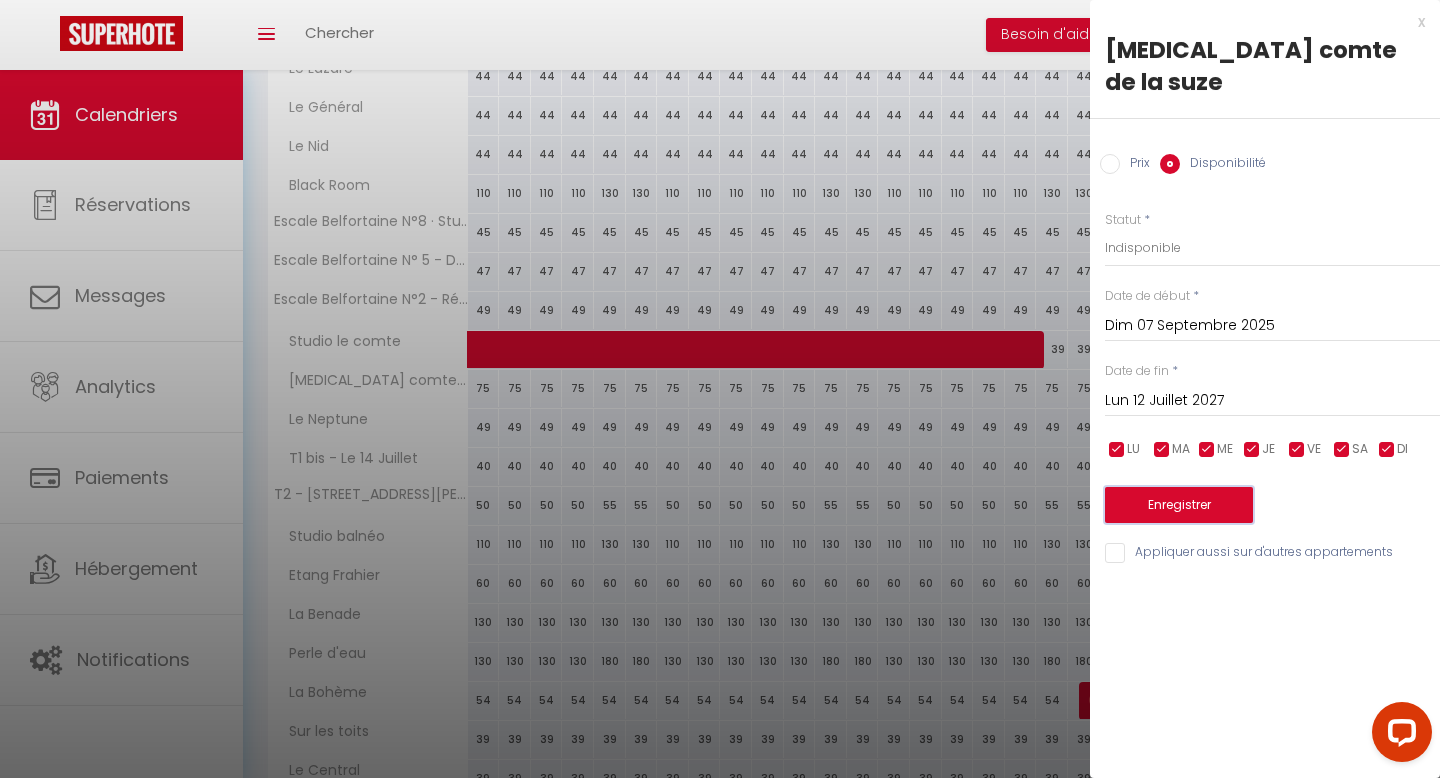 click on "Enregistrer" at bounding box center [1179, 505] 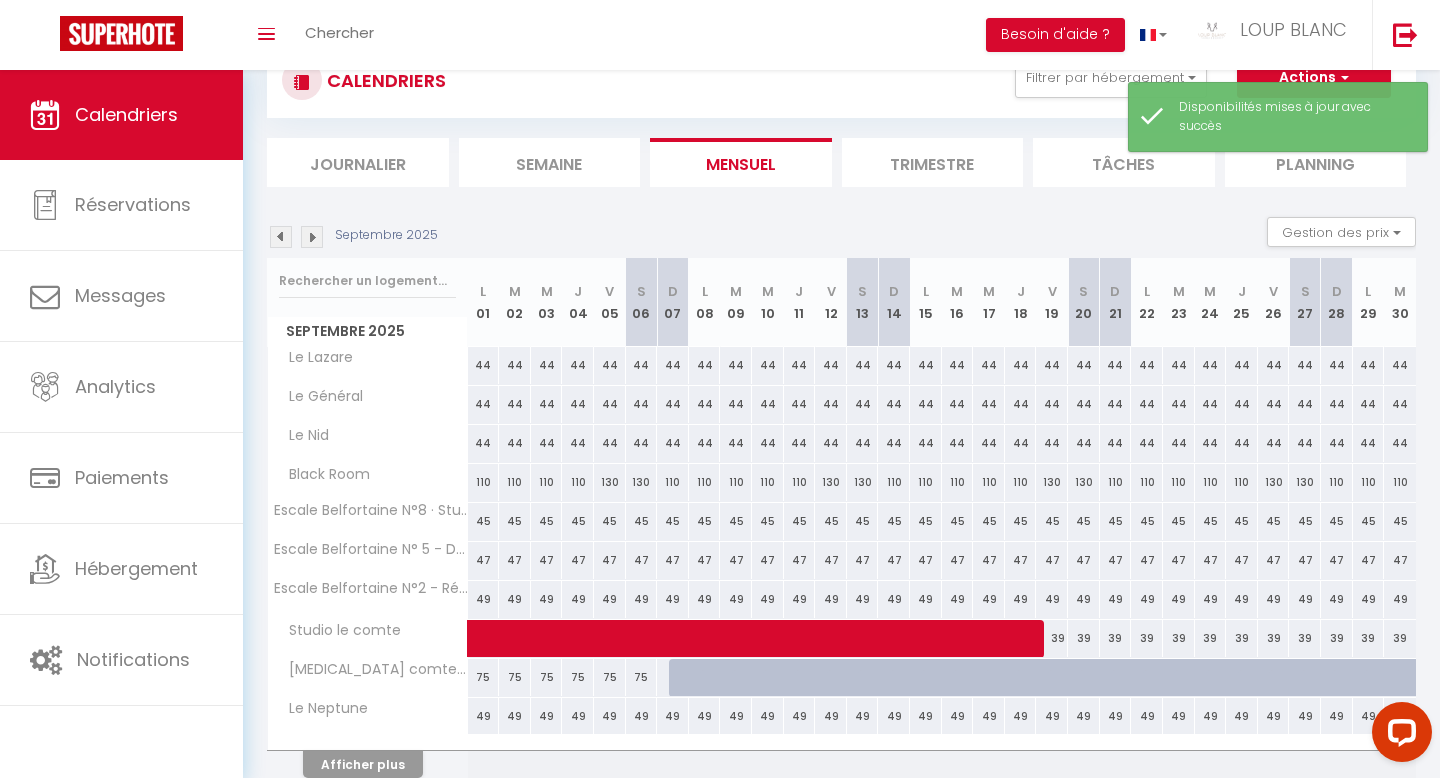 scroll, scrollTop: 160, scrollLeft: 0, axis: vertical 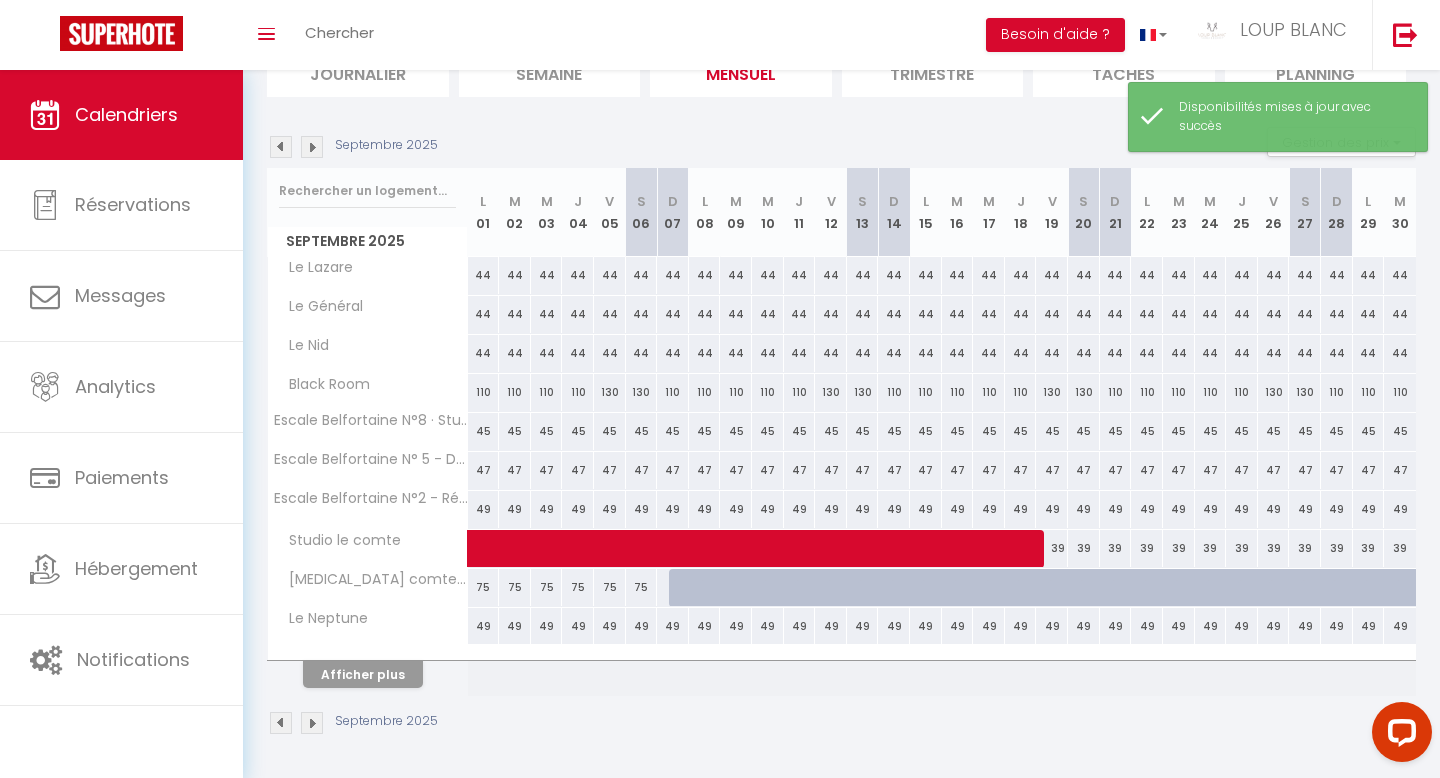click on "75" at bounding box center (547, 587) 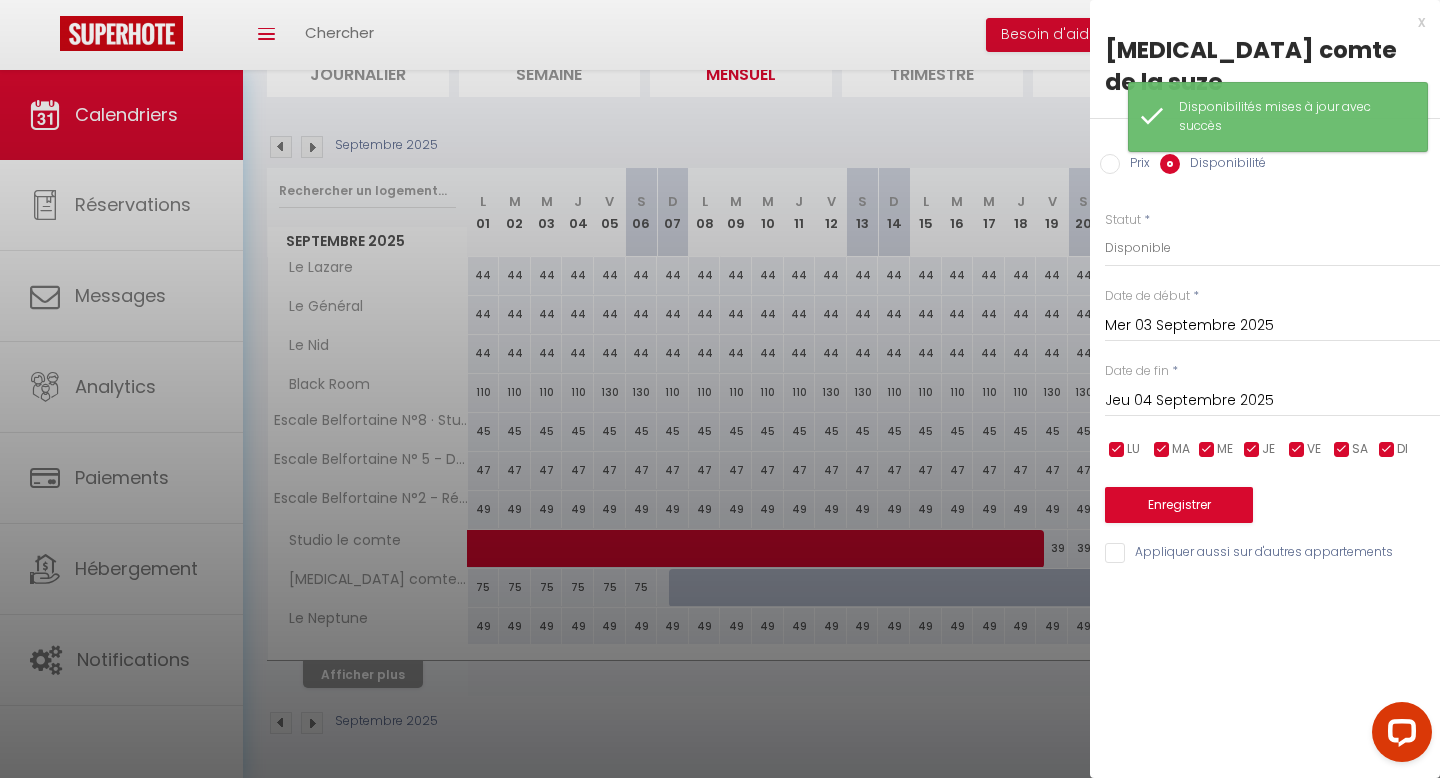 click on "x" at bounding box center (1257, 22) 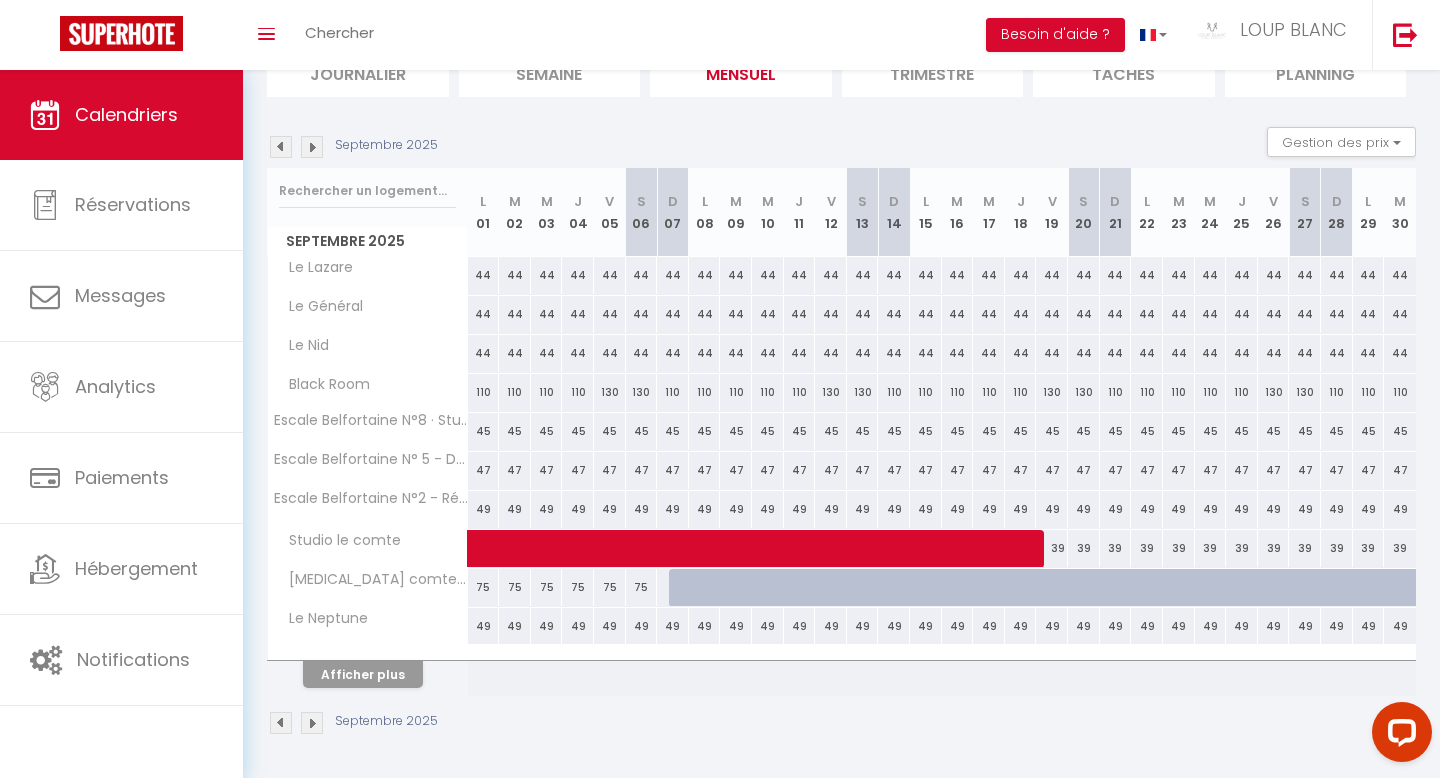 click at bounding box center [281, 147] 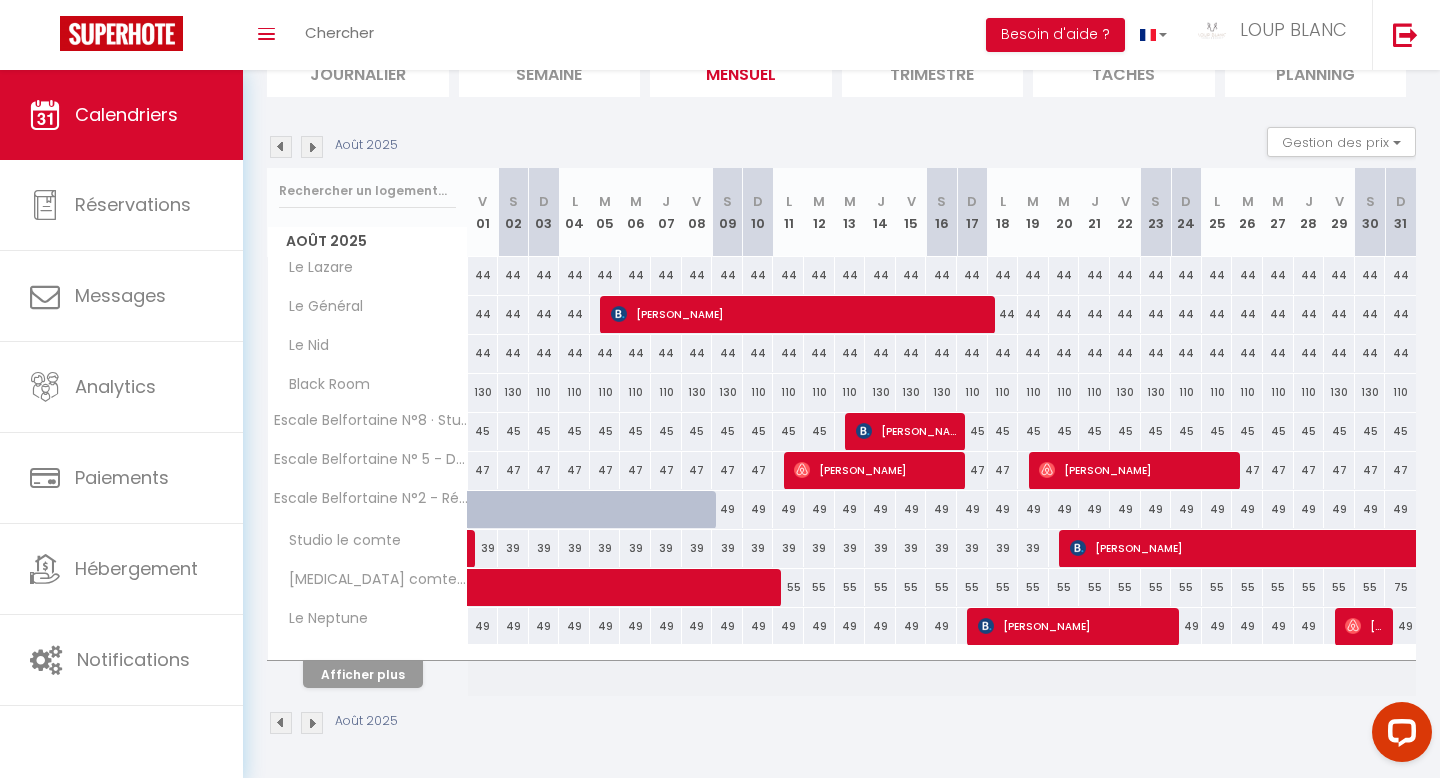 scroll, scrollTop: 0, scrollLeft: 0, axis: both 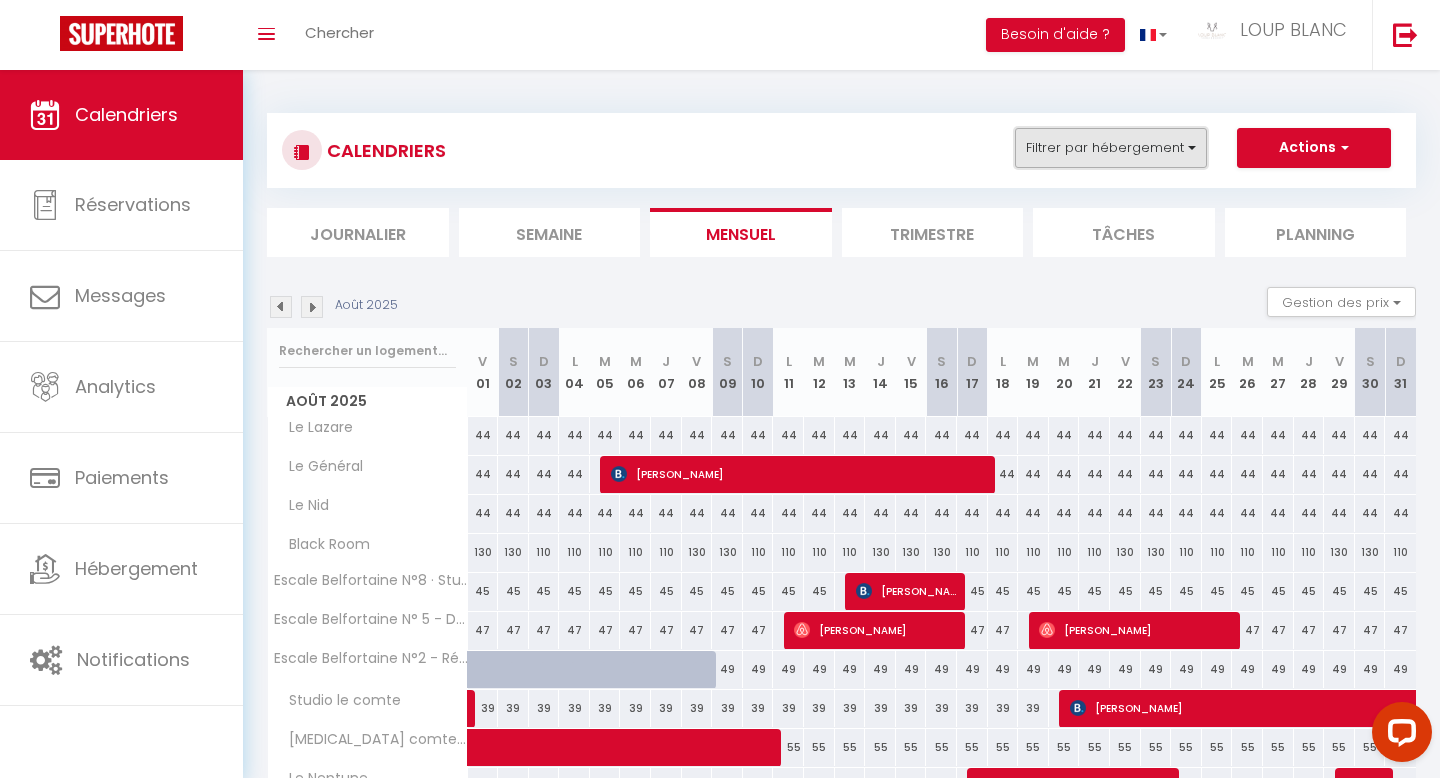 click on "Filtrer par hébergement" at bounding box center [1111, 148] 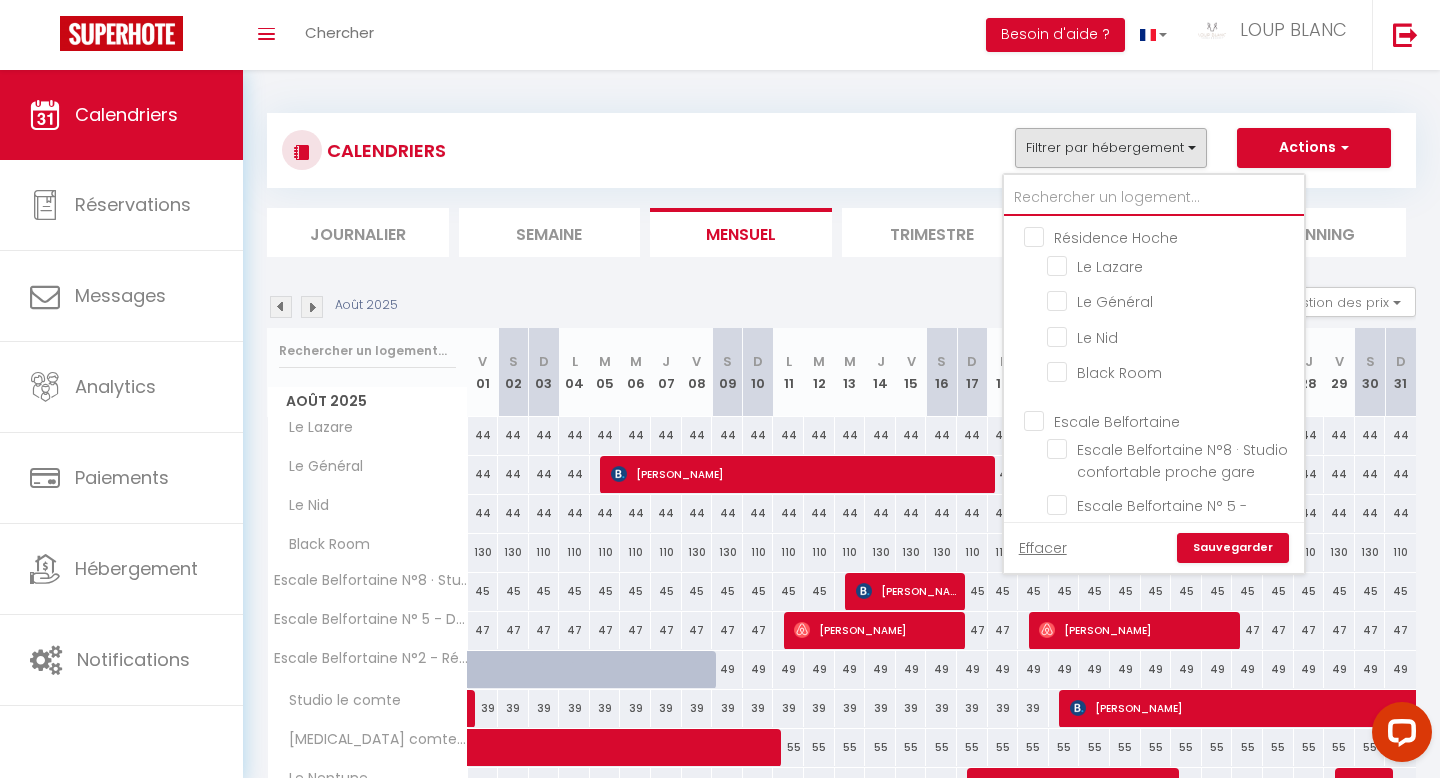click at bounding box center (1154, 198) 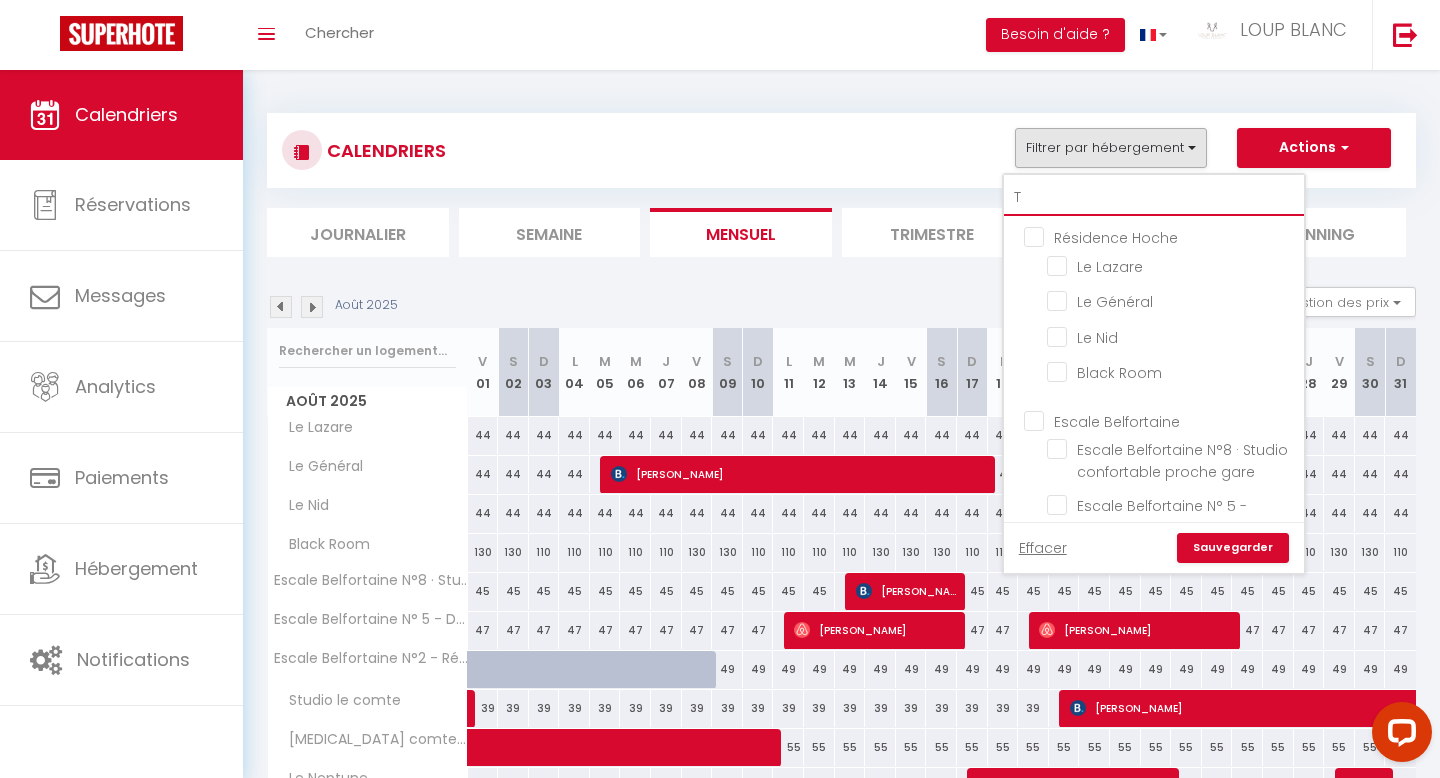 checkbox on "false" 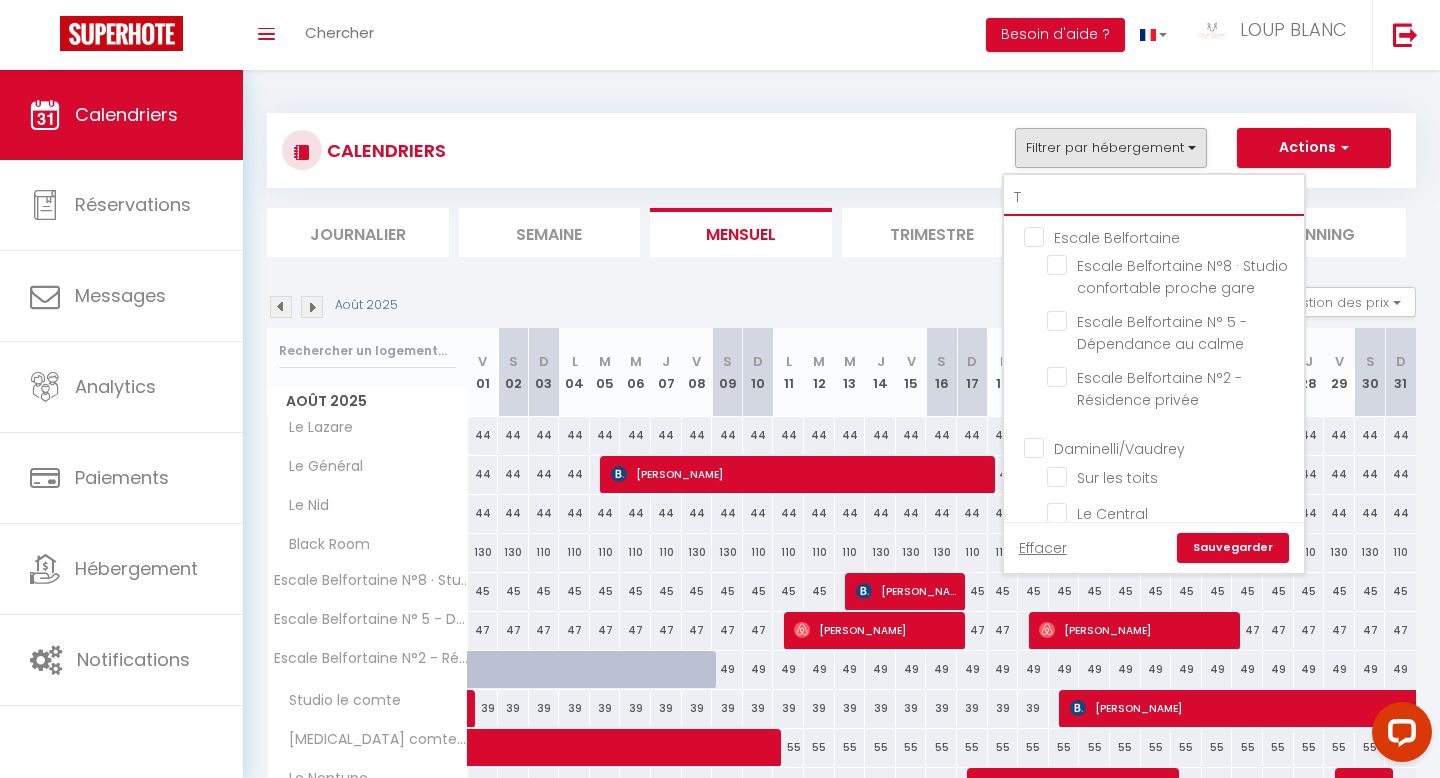 type on "[MEDICAL_DATA]" 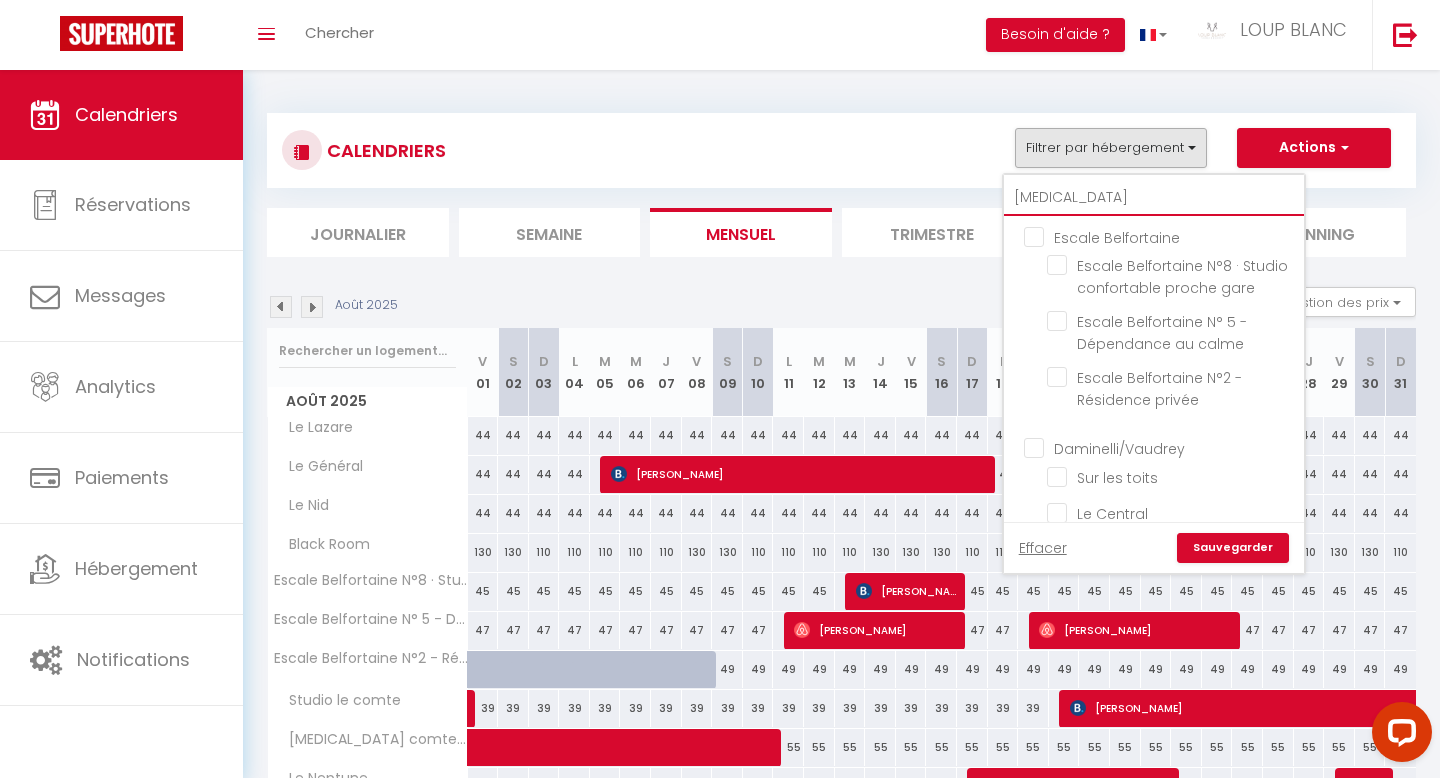 checkbox on "false" 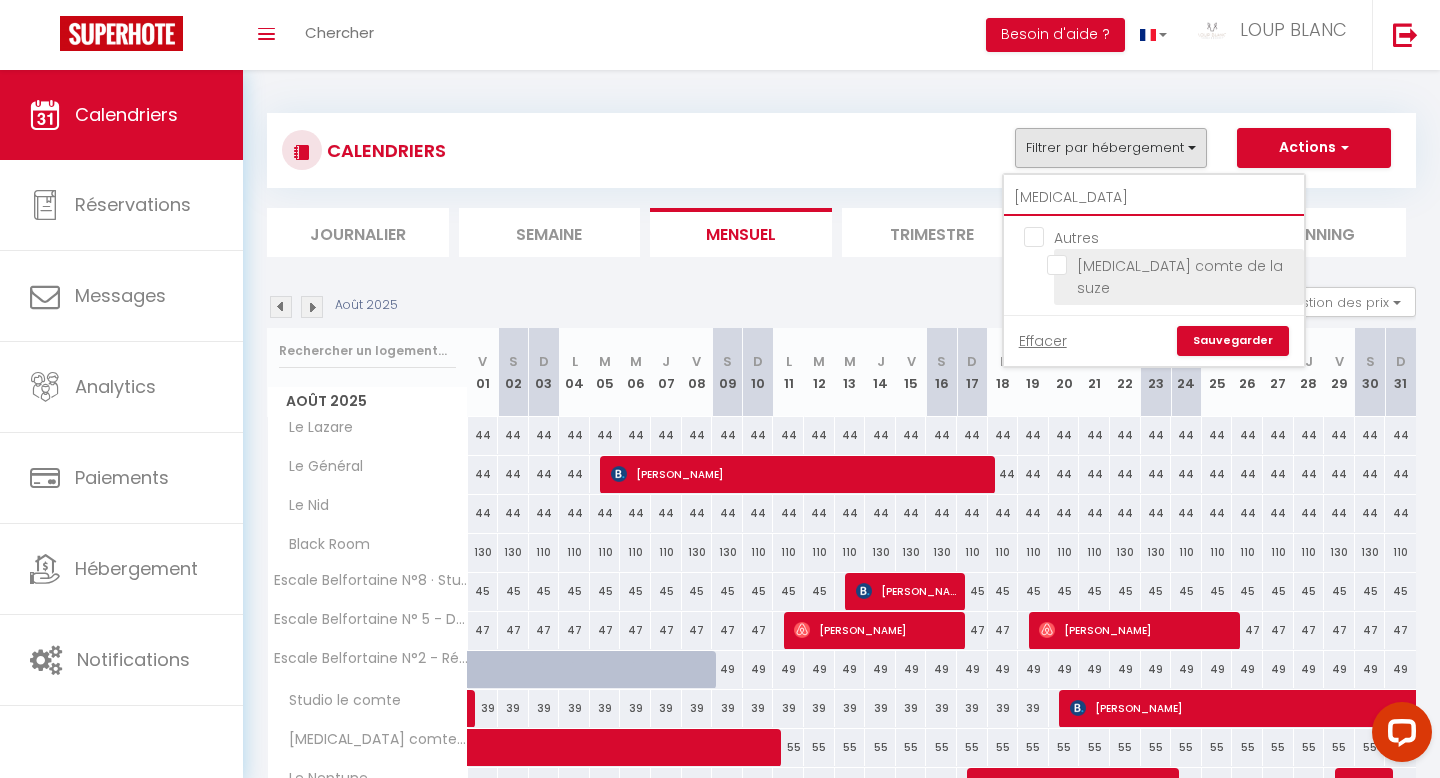 type on "[MEDICAL_DATA]" 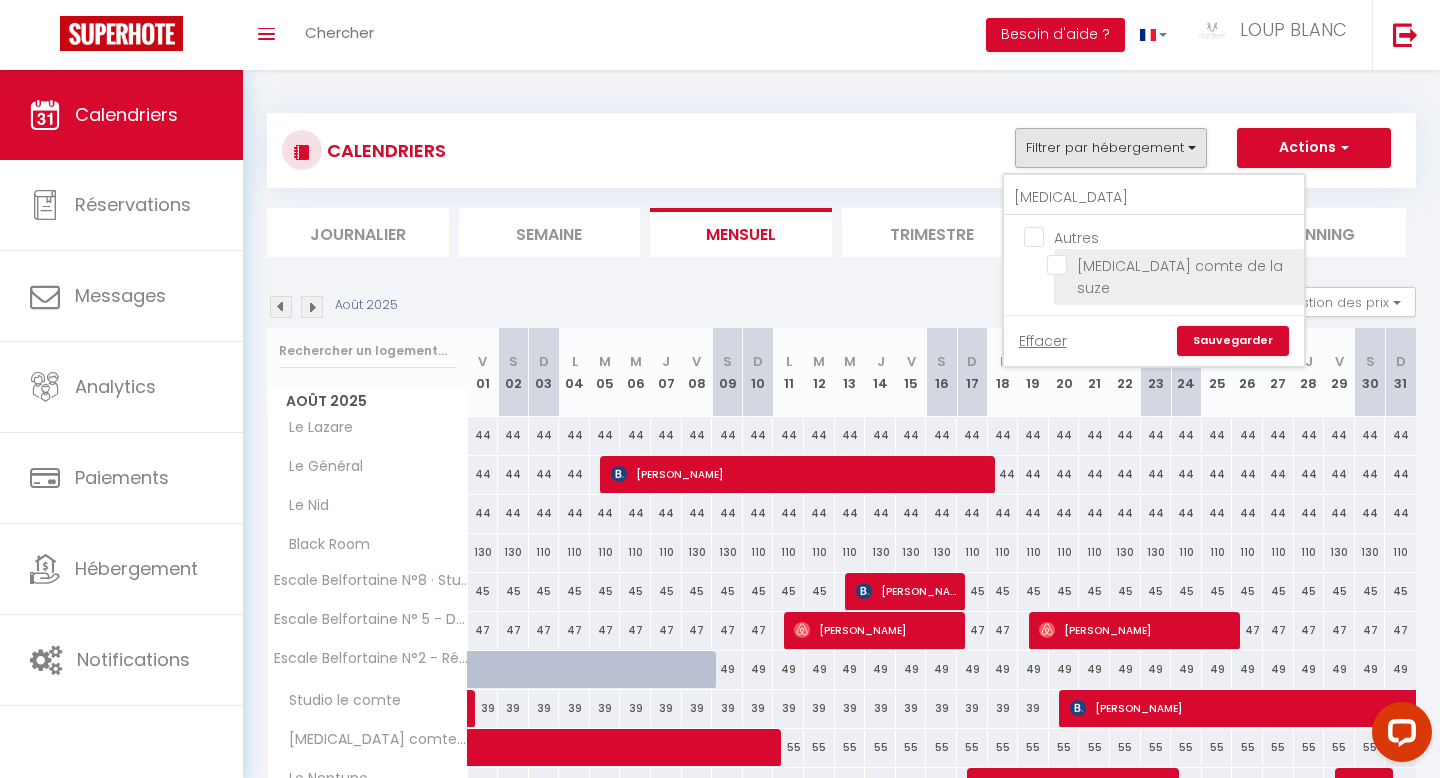 click on "[MEDICAL_DATA] comte de la suze" at bounding box center [1172, 265] 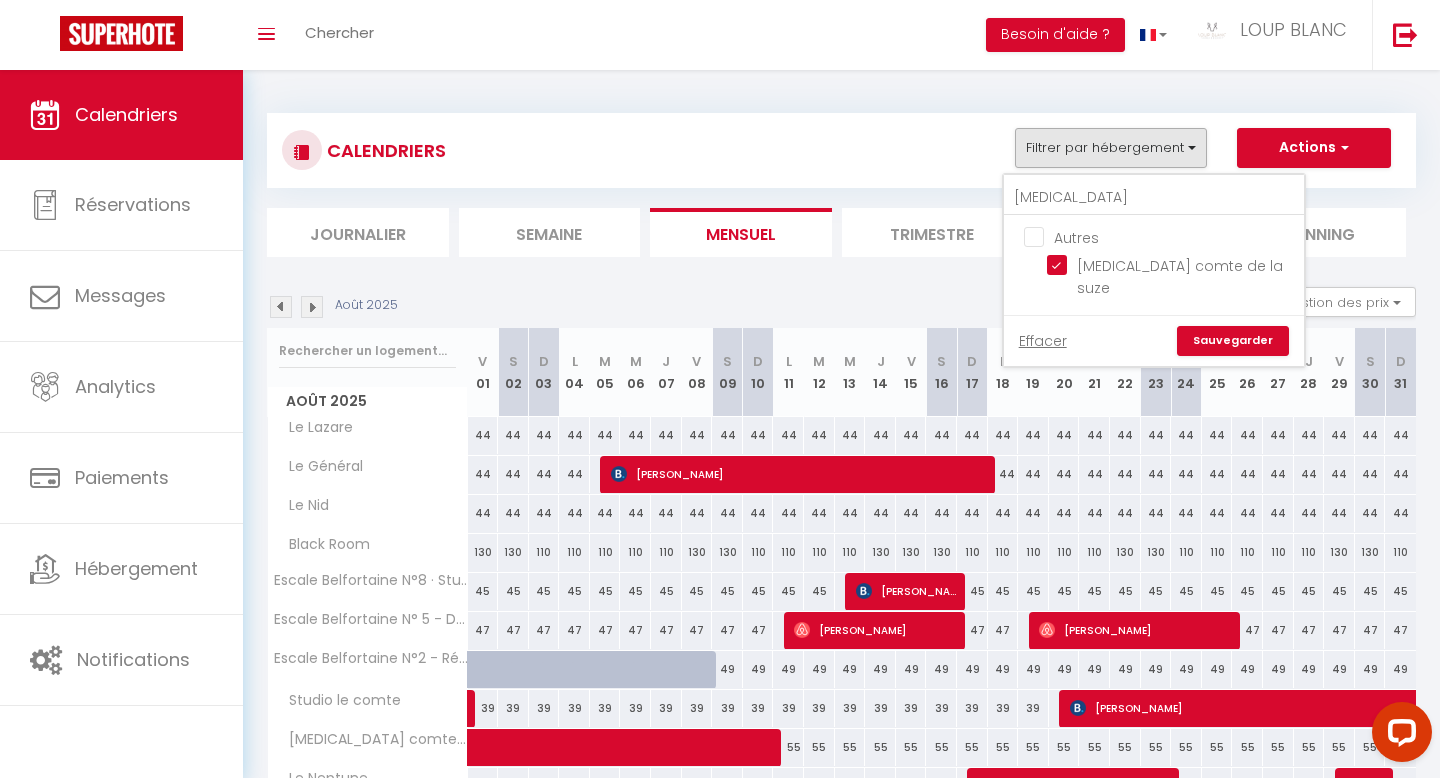 click on "Sauvegarder" at bounding box center [1233, 341] 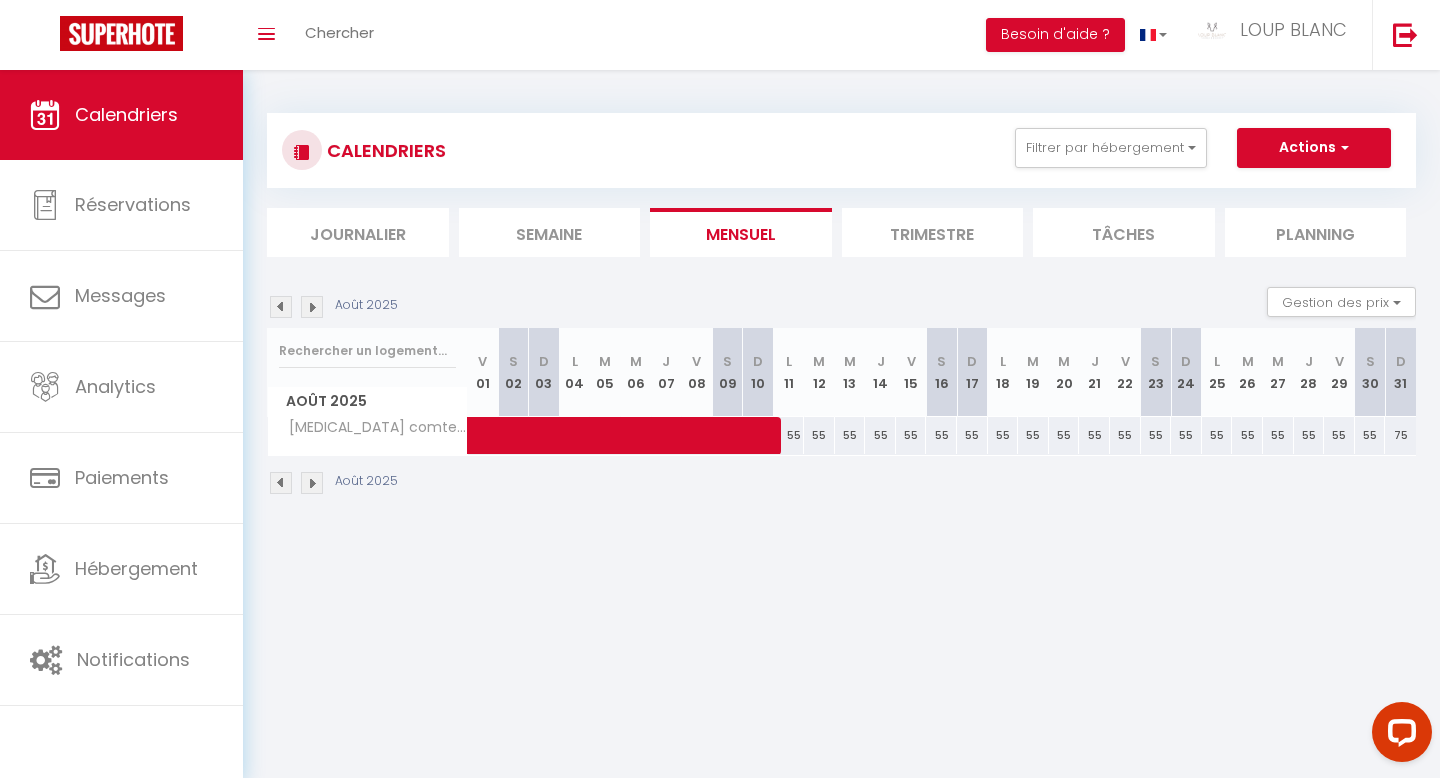 click on "75" at bounding box center (1400, 435) 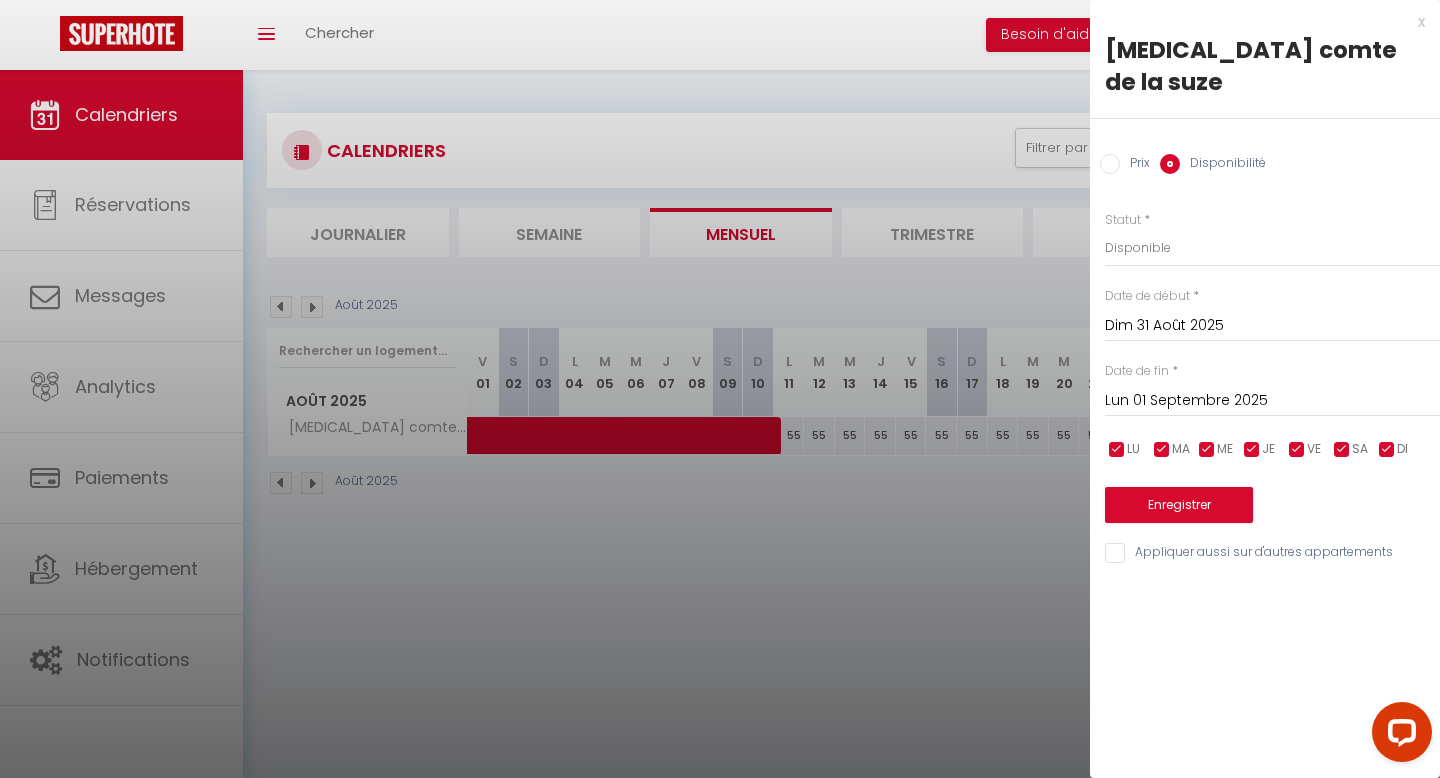 click on "Lun 01 Septembre 2025" at bounding box center [1272, 401] 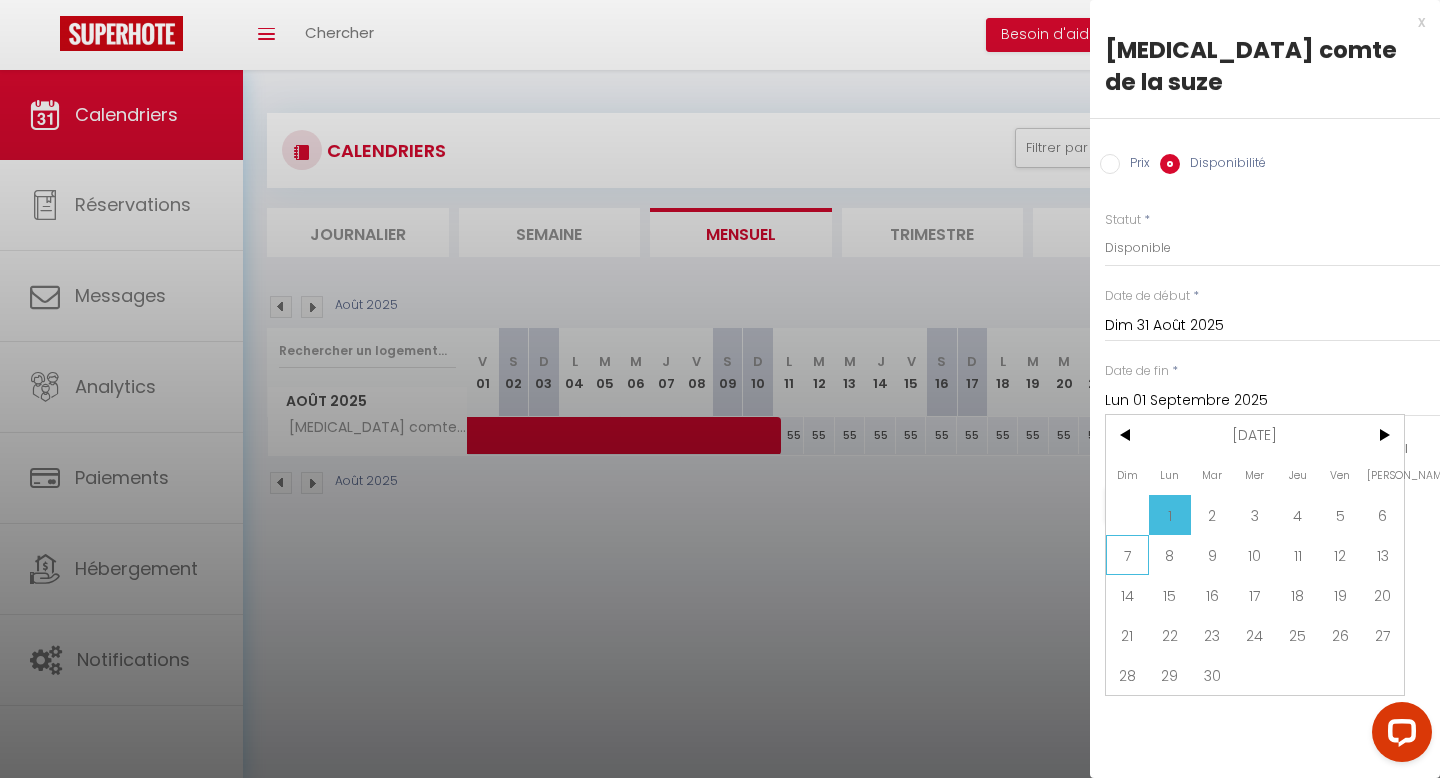 click on "7" at bounding box center [1127, 555] 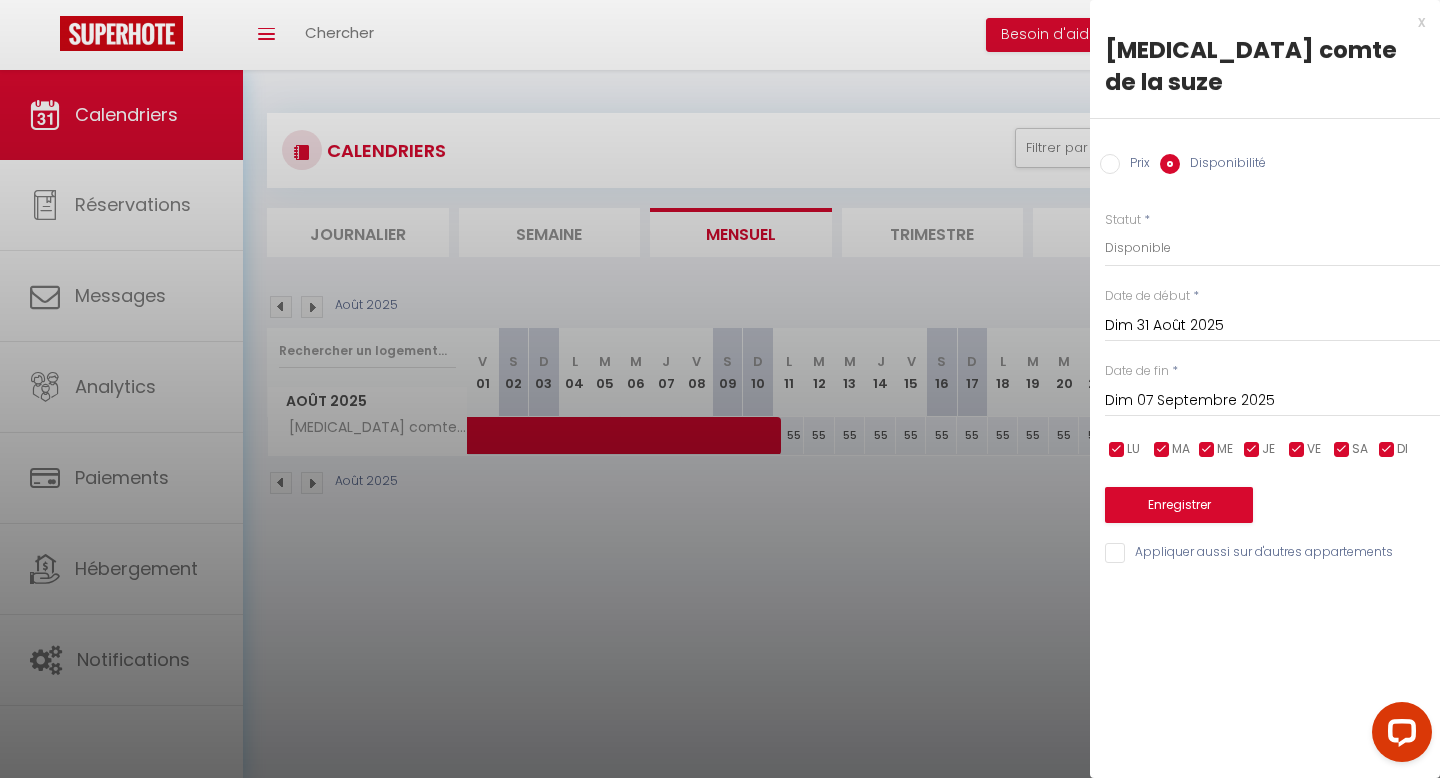 click on "Prix" at bounding box center (1110, 164) 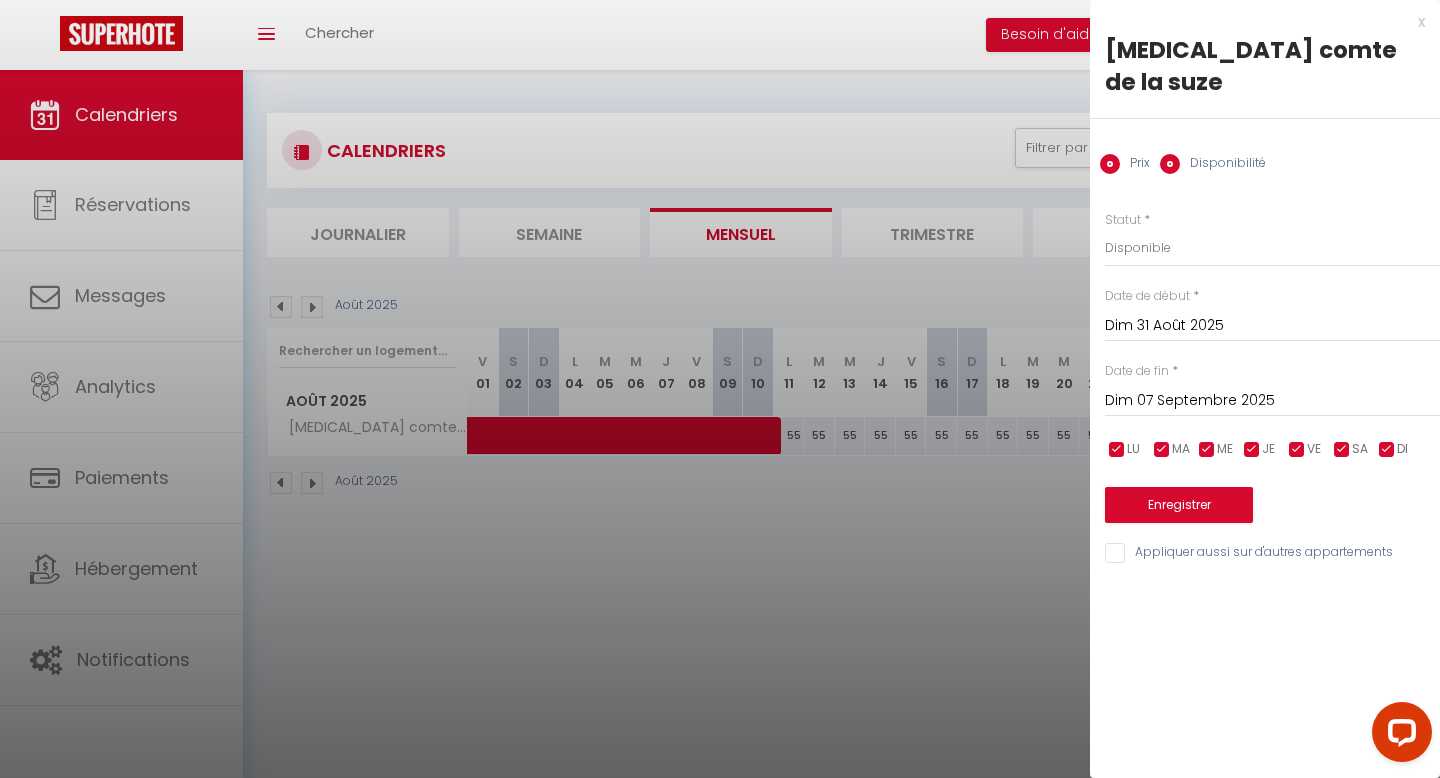 radio on "false" 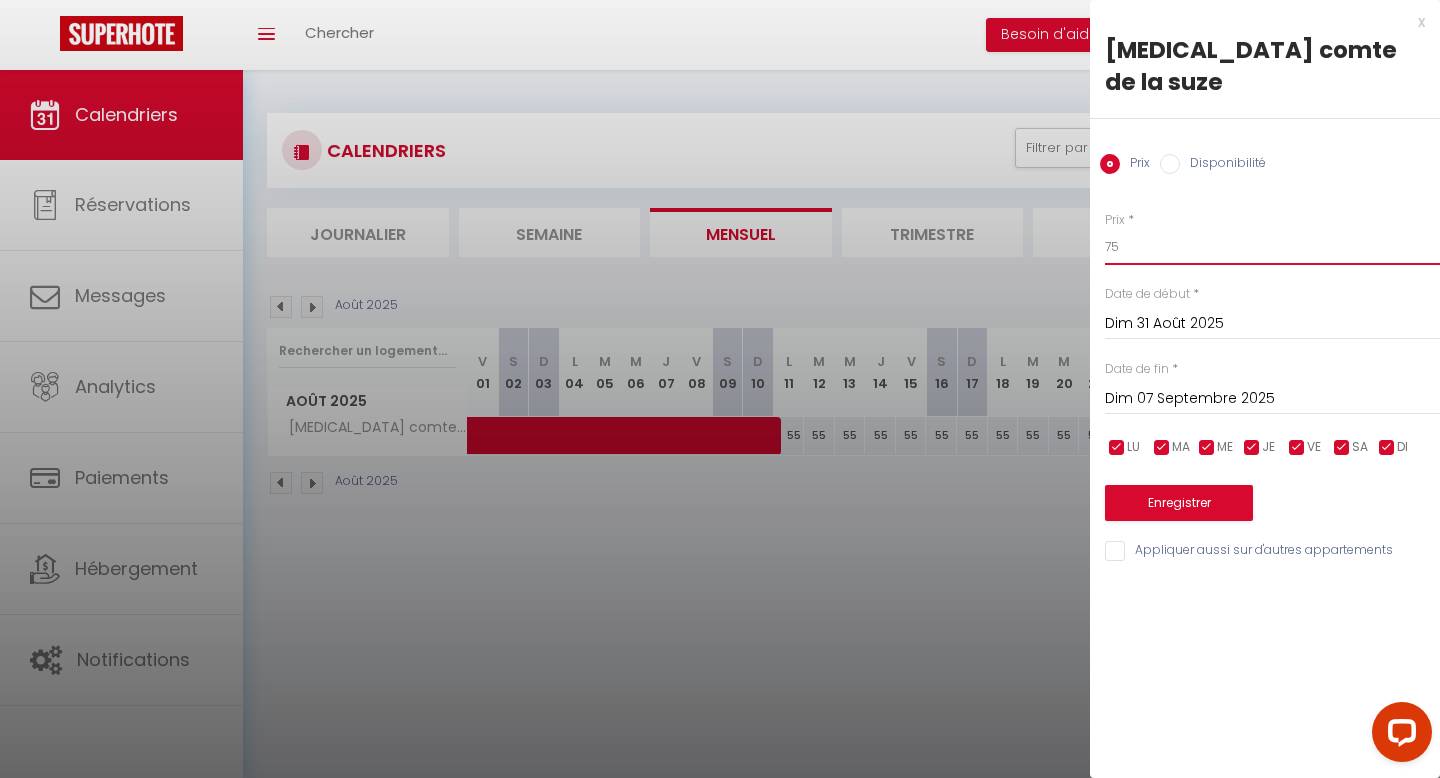 click on "75" at bounding box center (1272, 247) 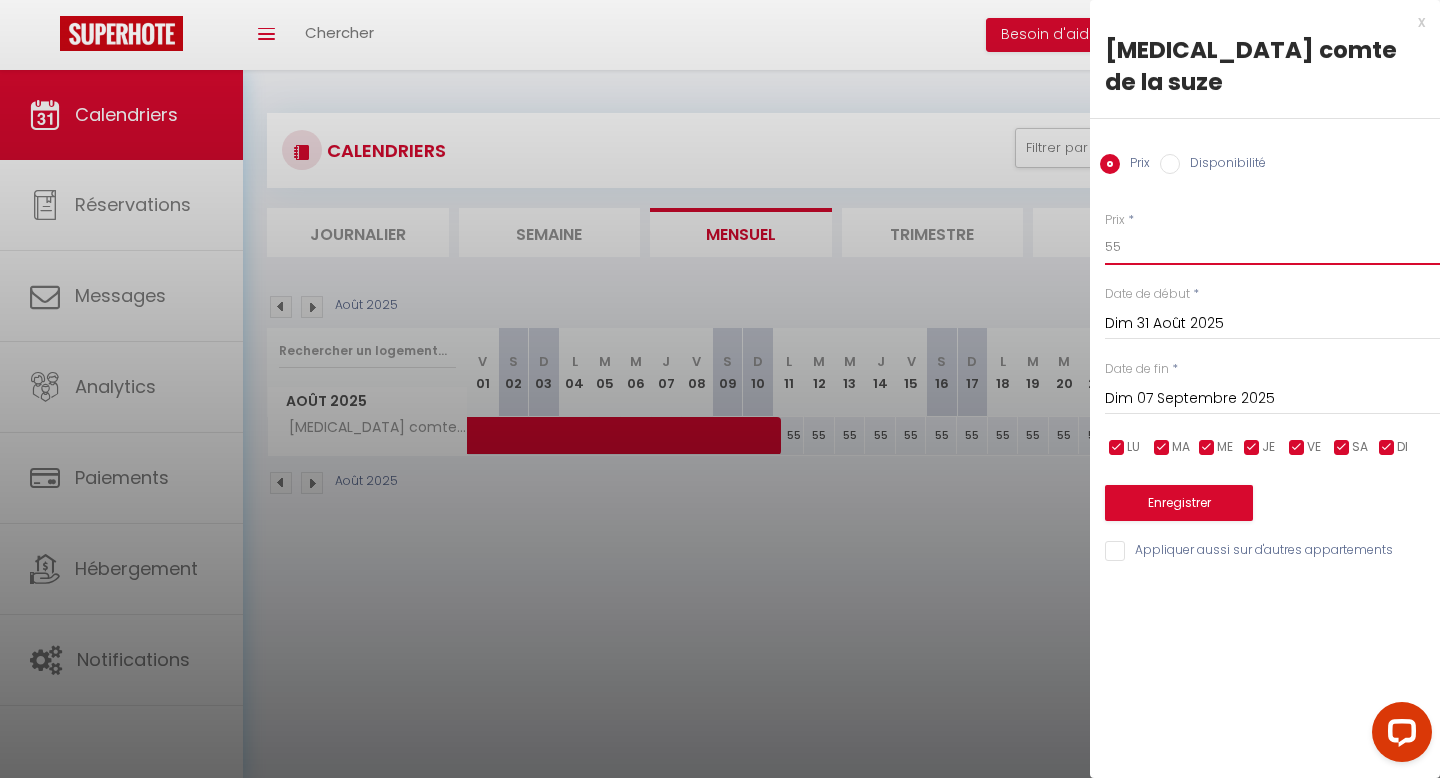 type on "55" 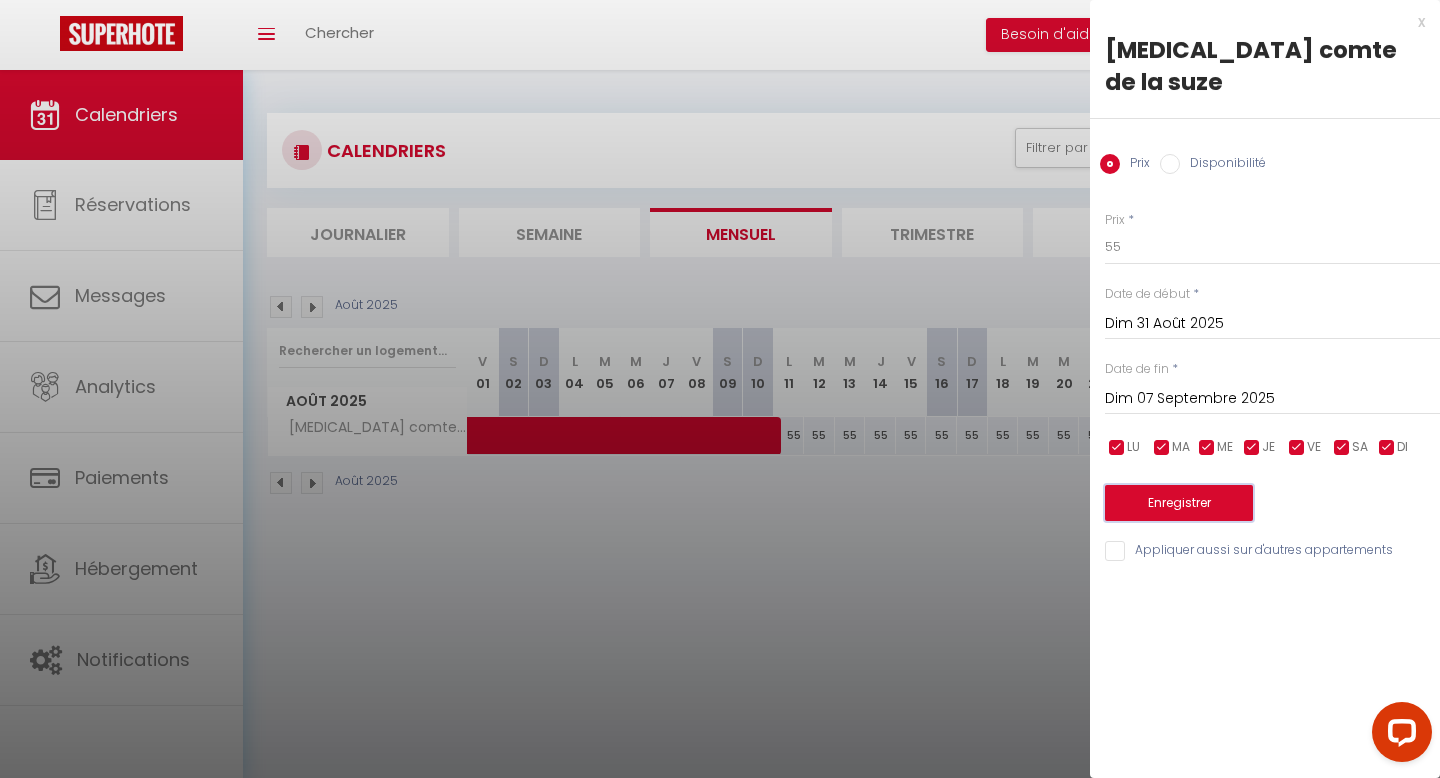 click on "Enregistrer" at bounding box center [1179, 503] 